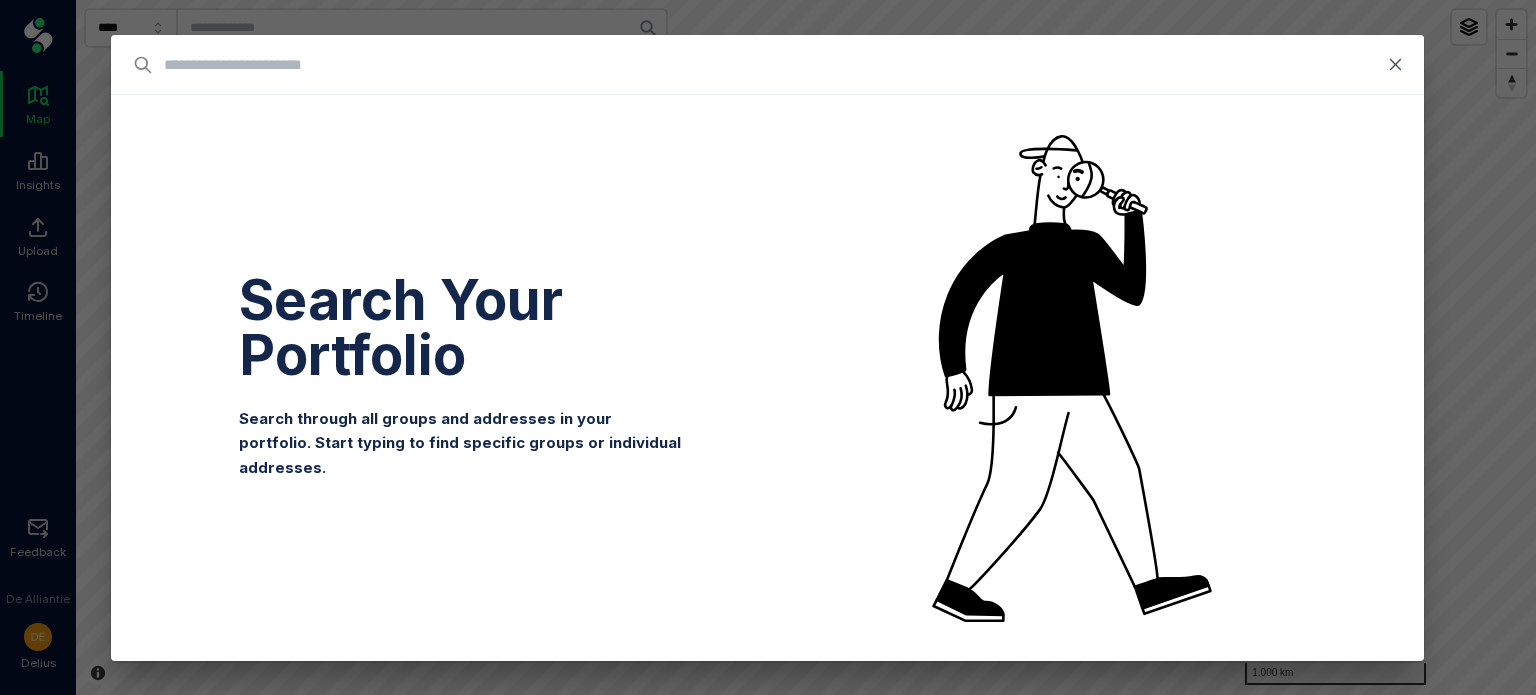 scroll, scrollTop: 0, scrollLeft: 0, axis: both 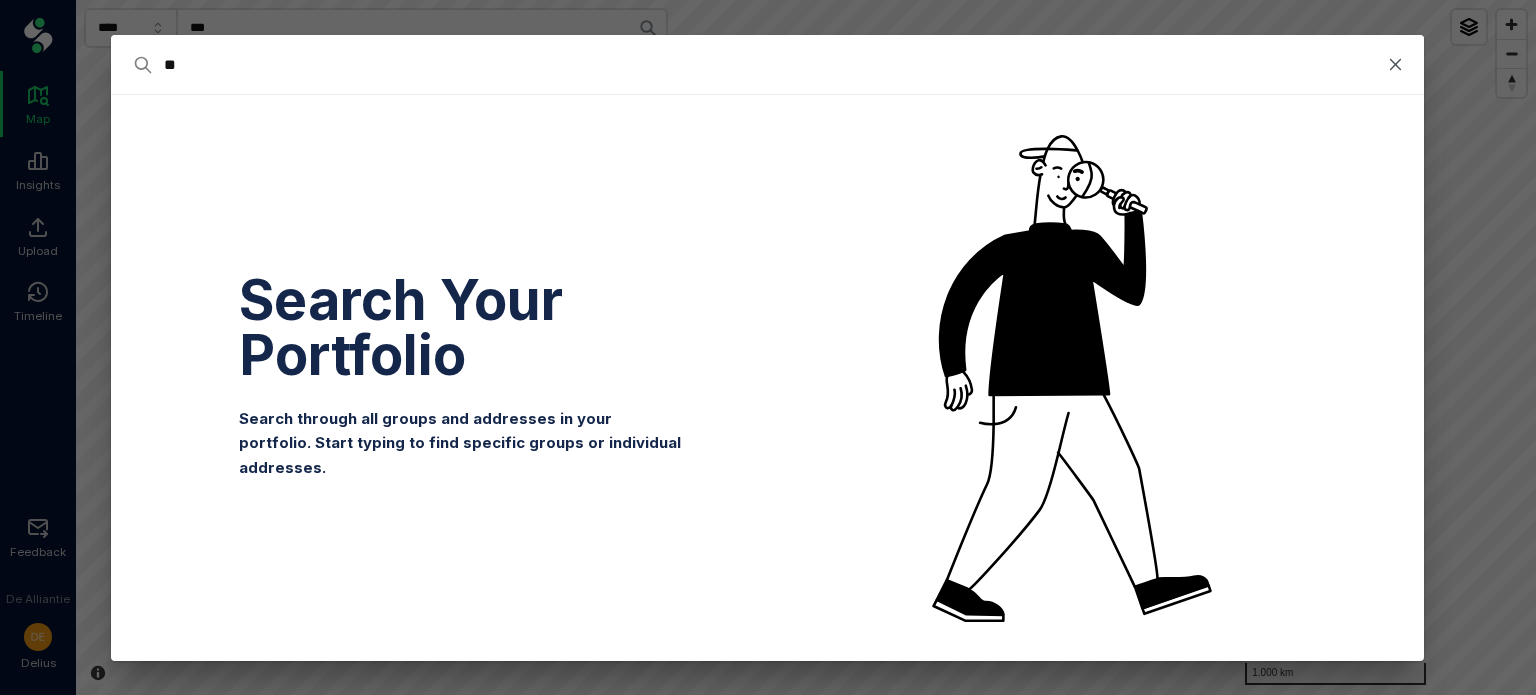 type on "***" 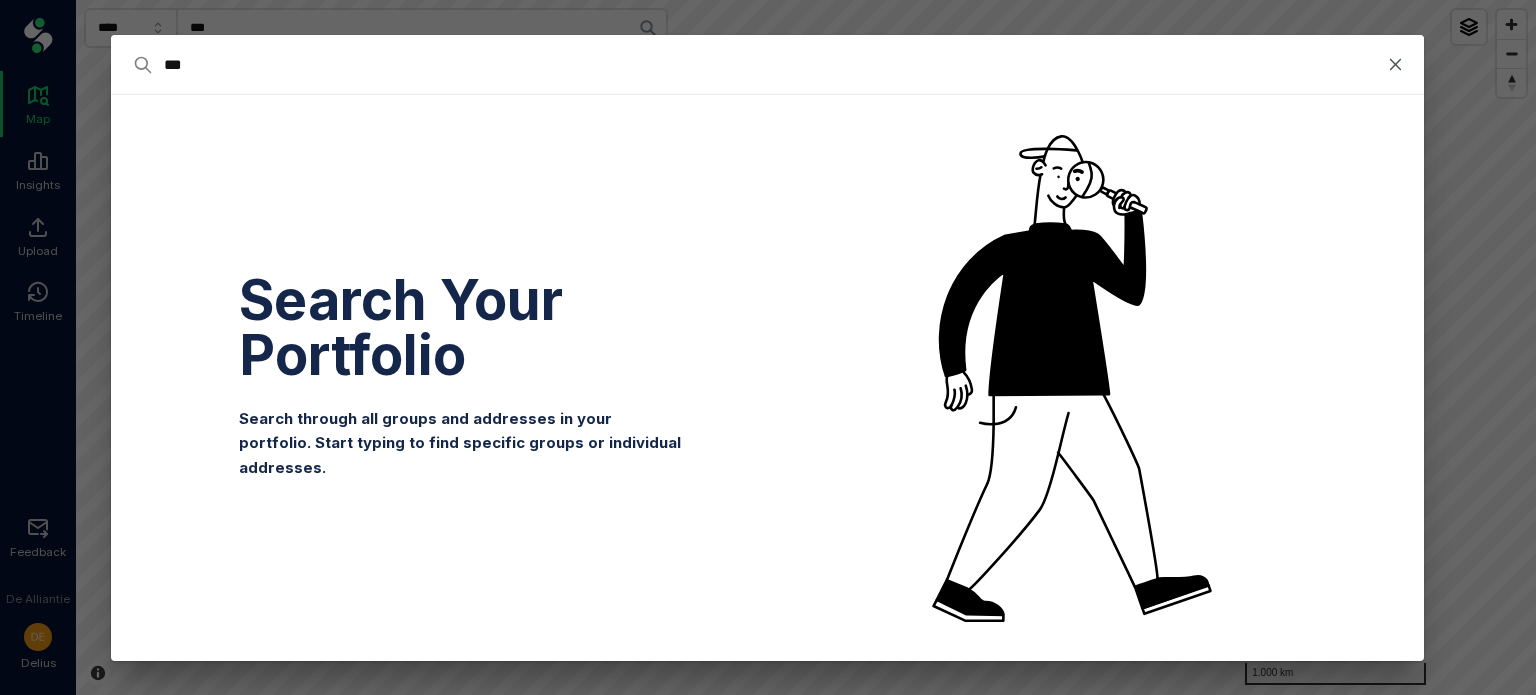type on "***" 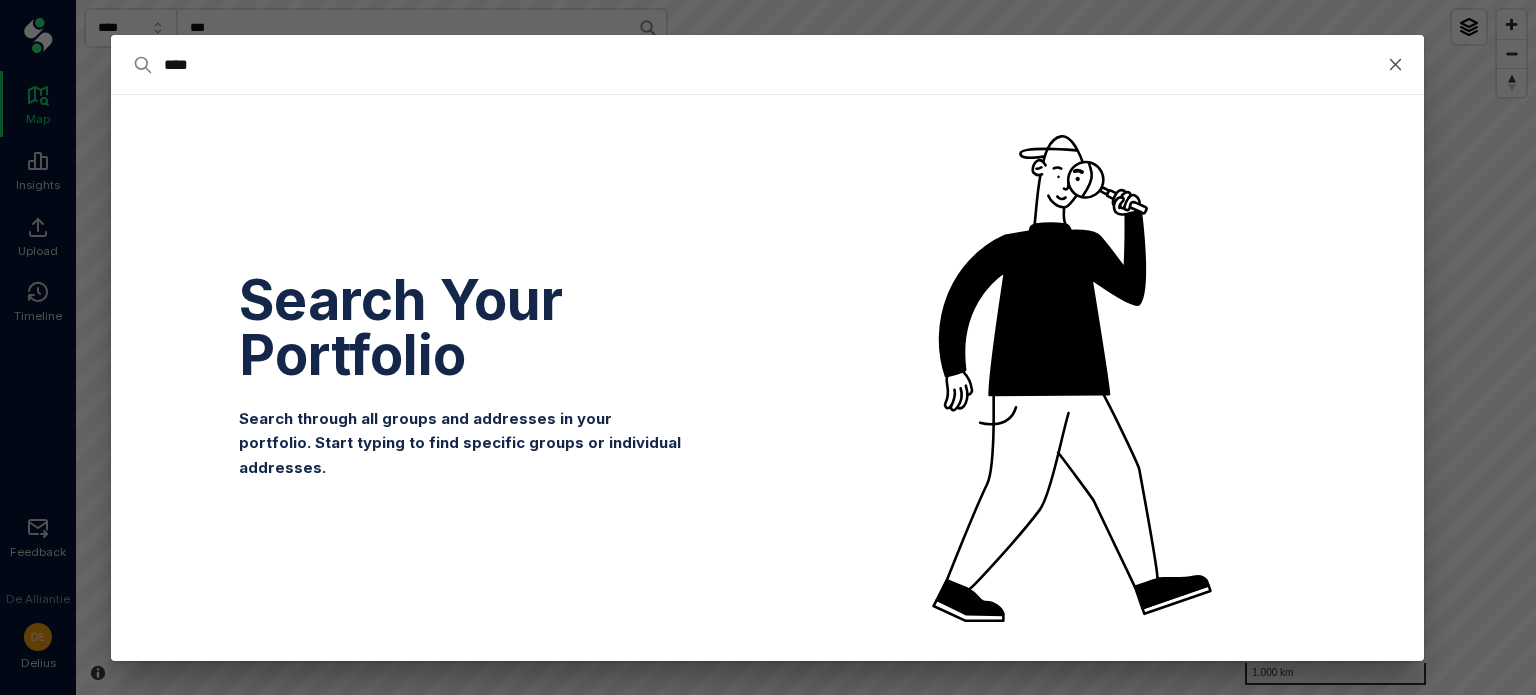 type on "****" 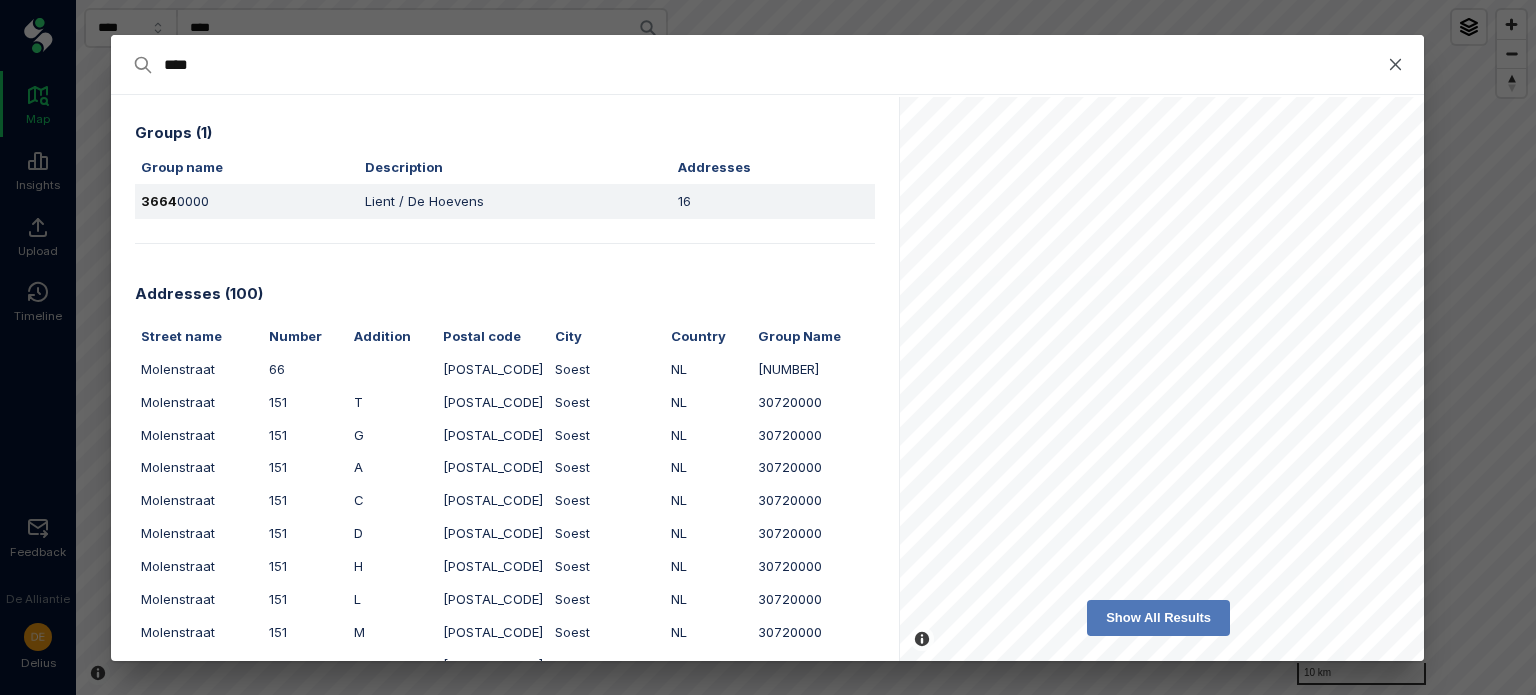 type on "****" 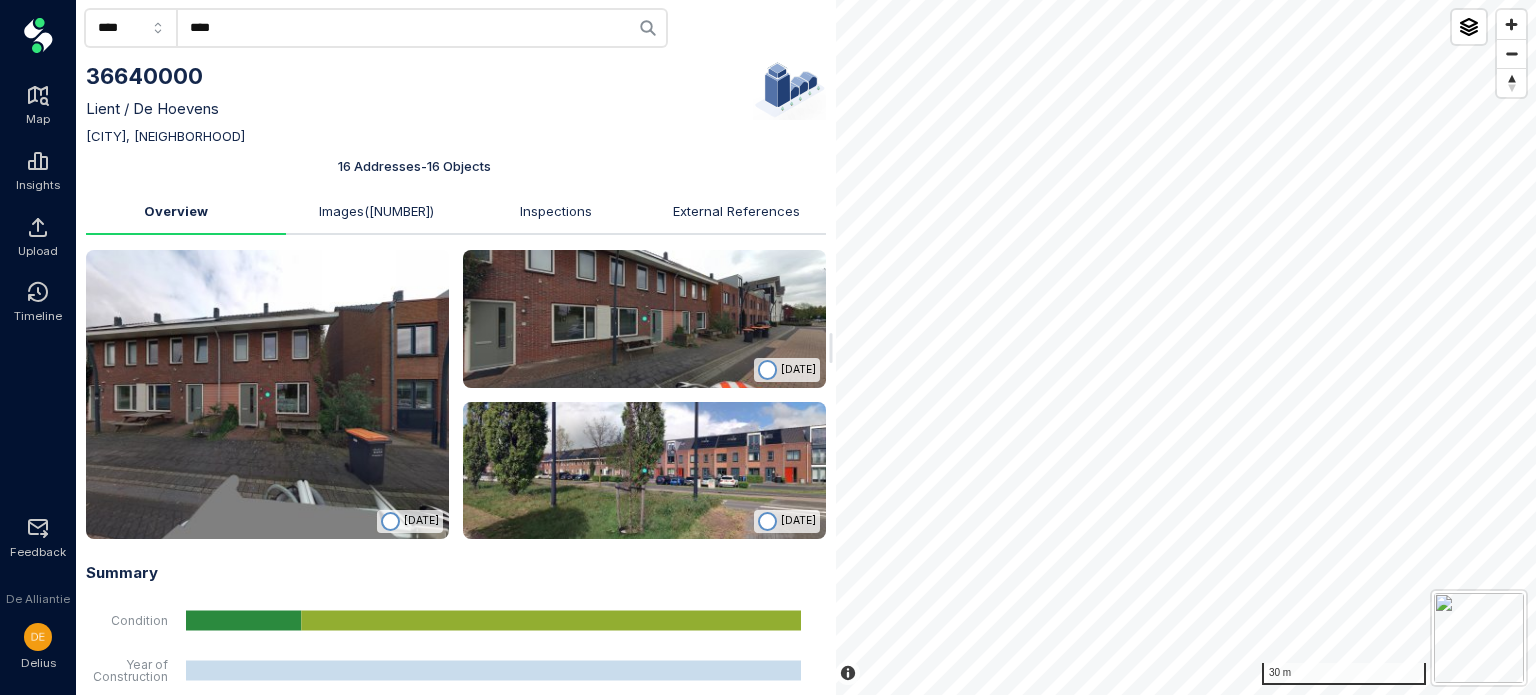 click at bounding box center [267, 394] 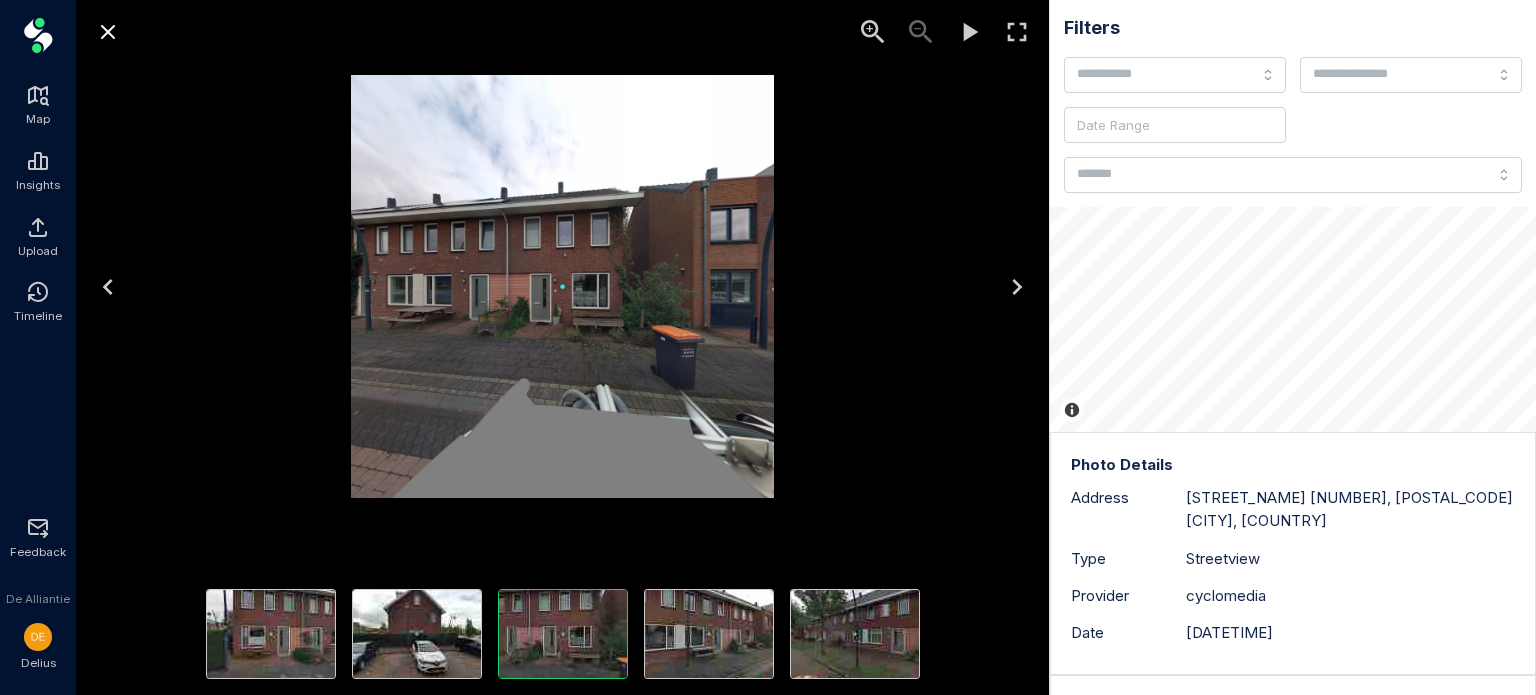 click 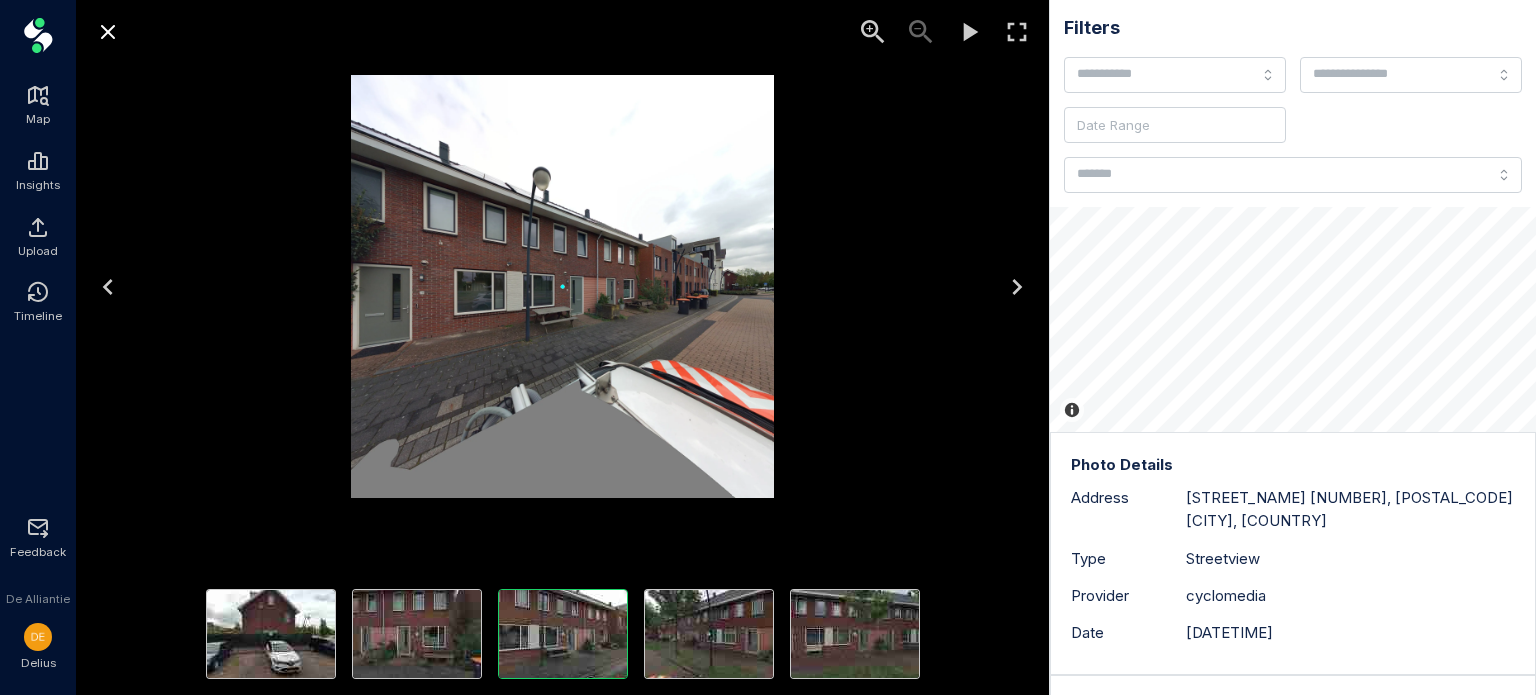 click 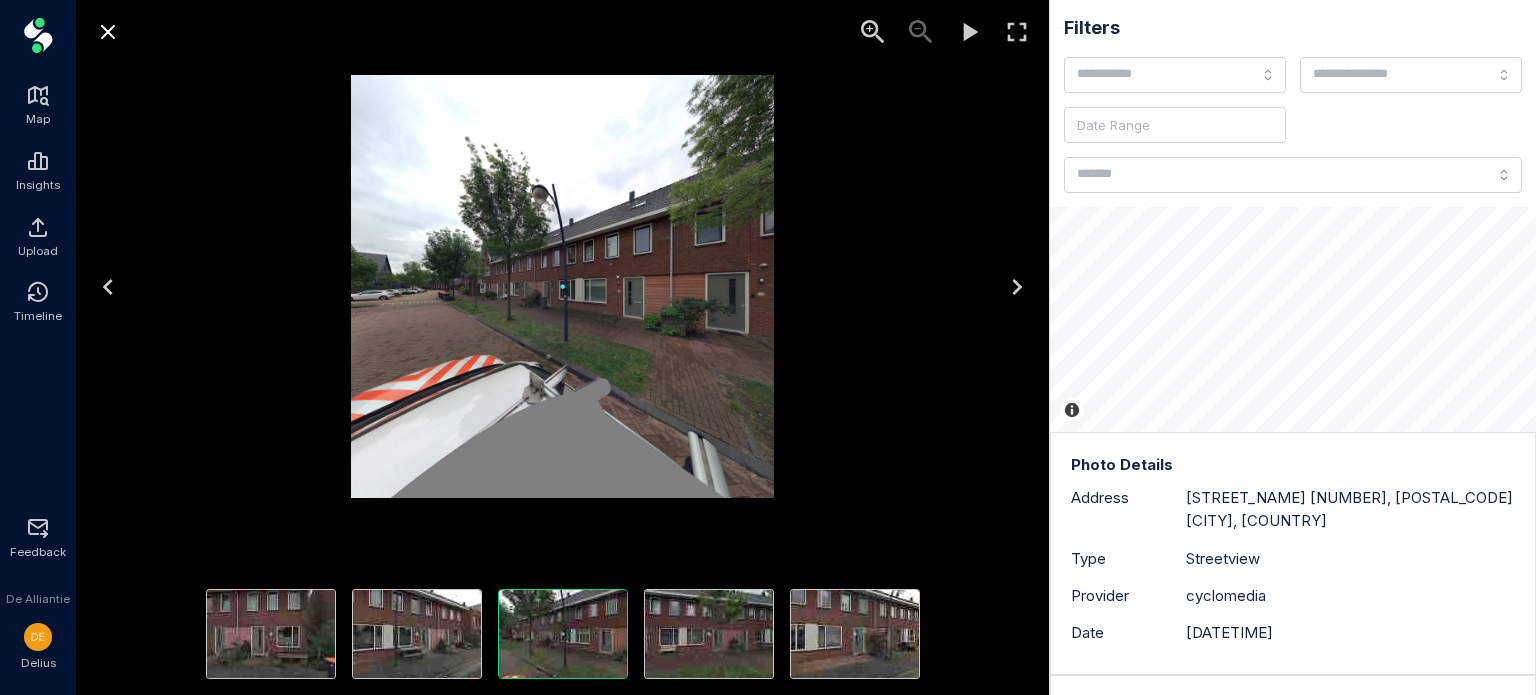 click 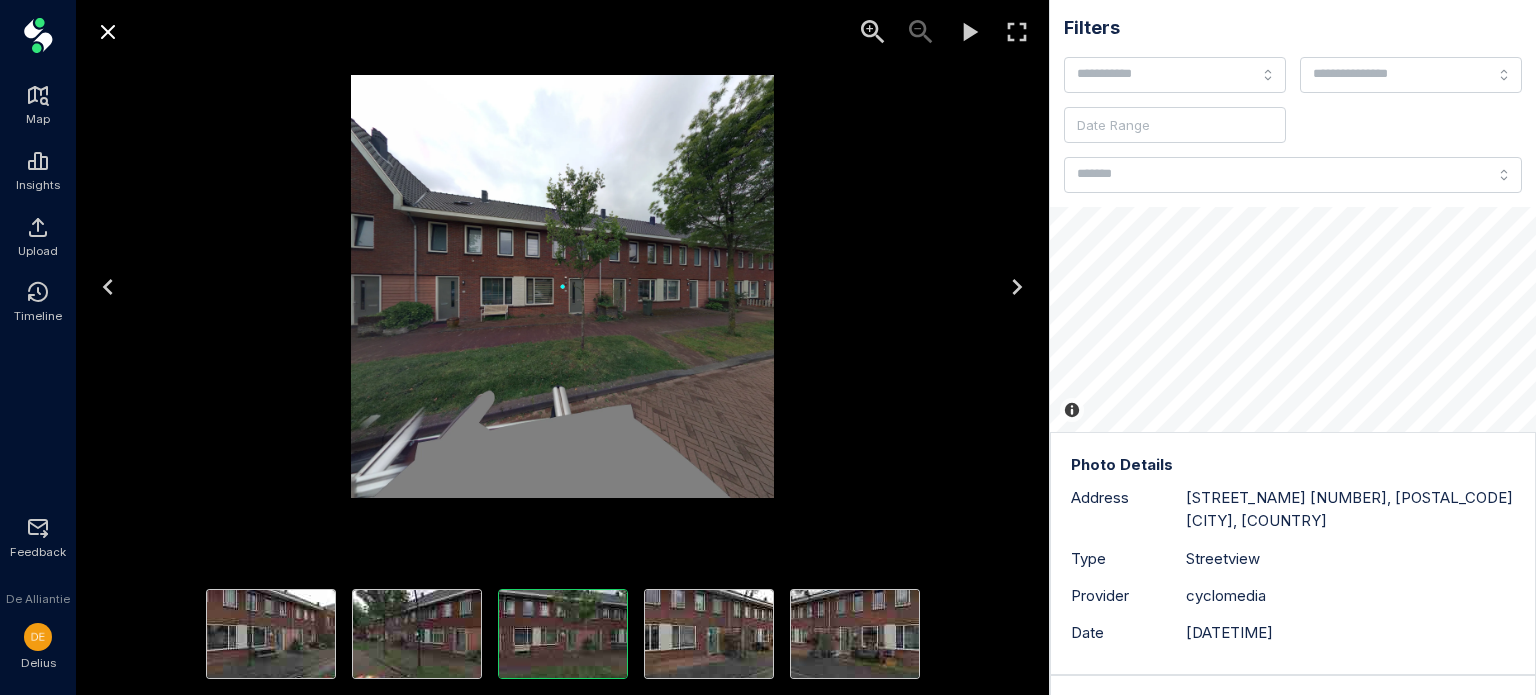 click 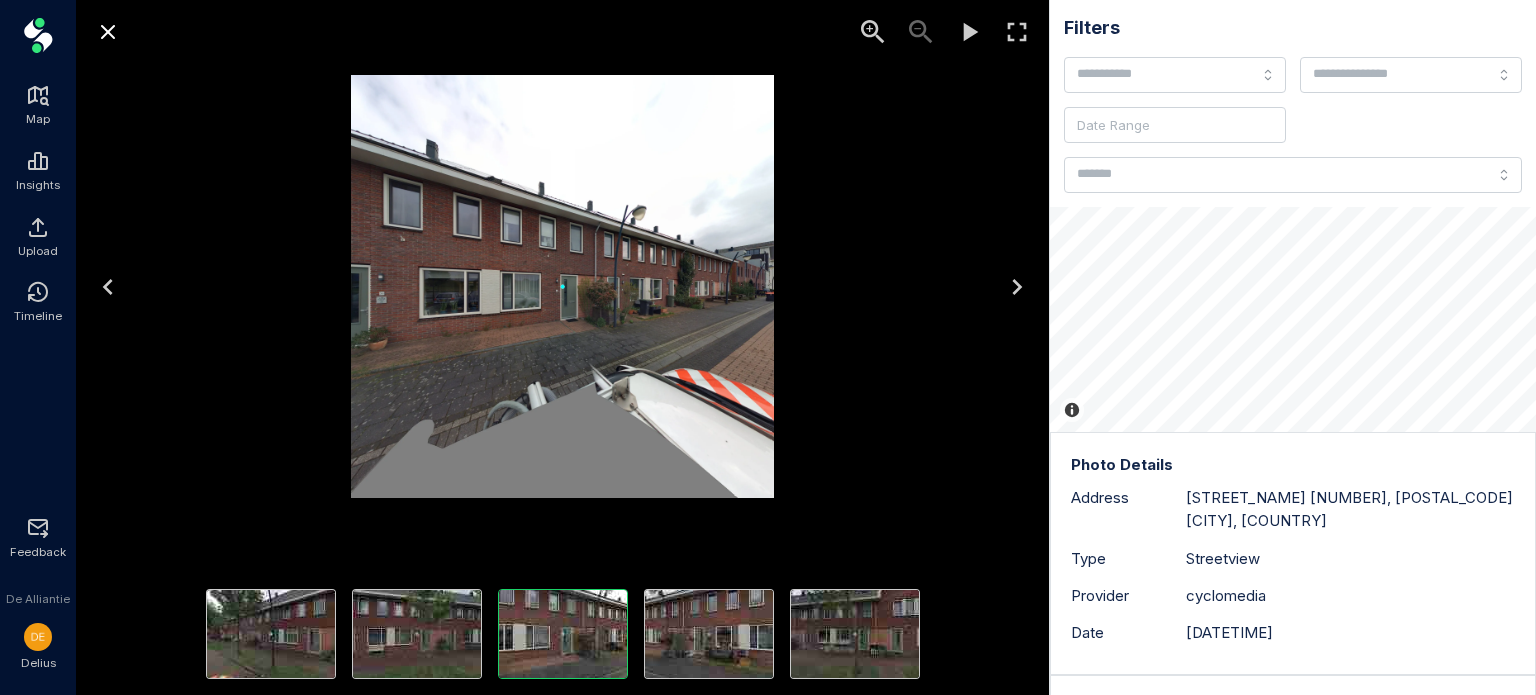 click 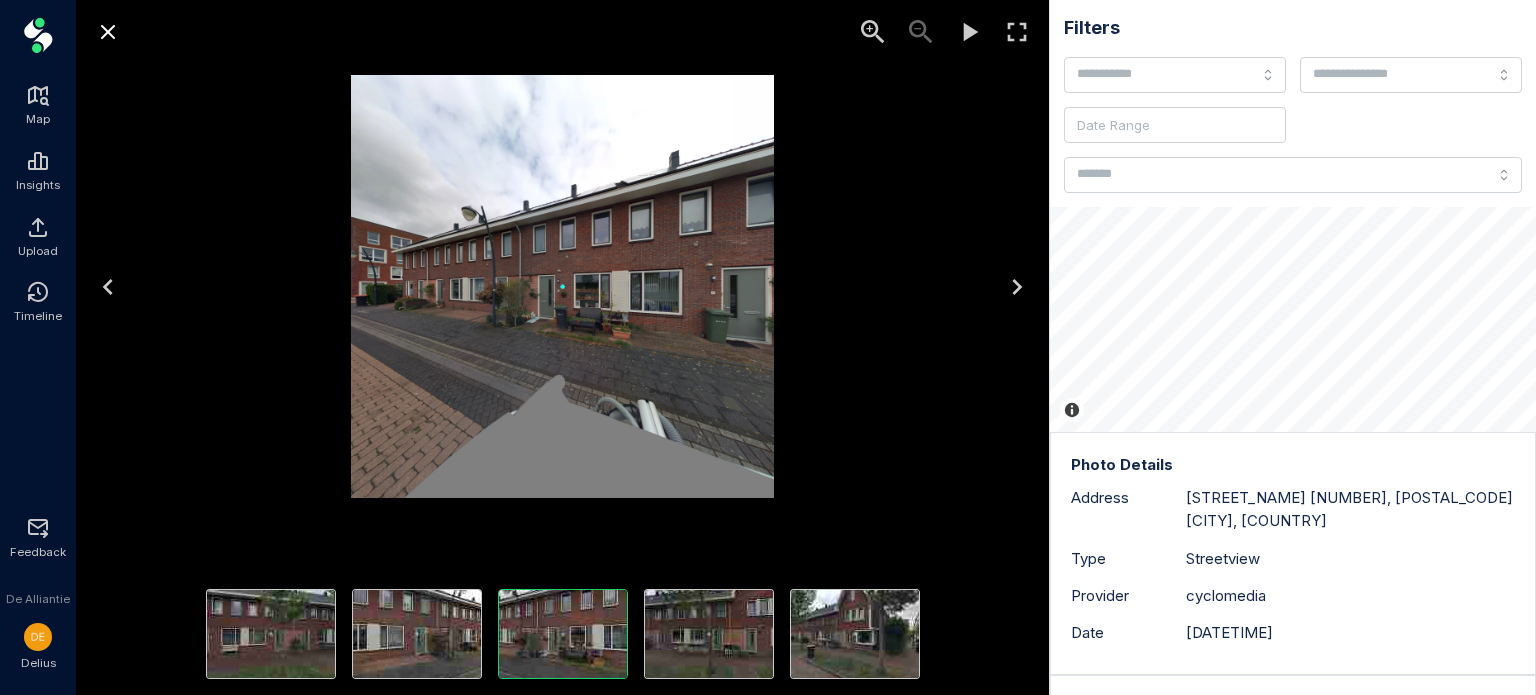 click 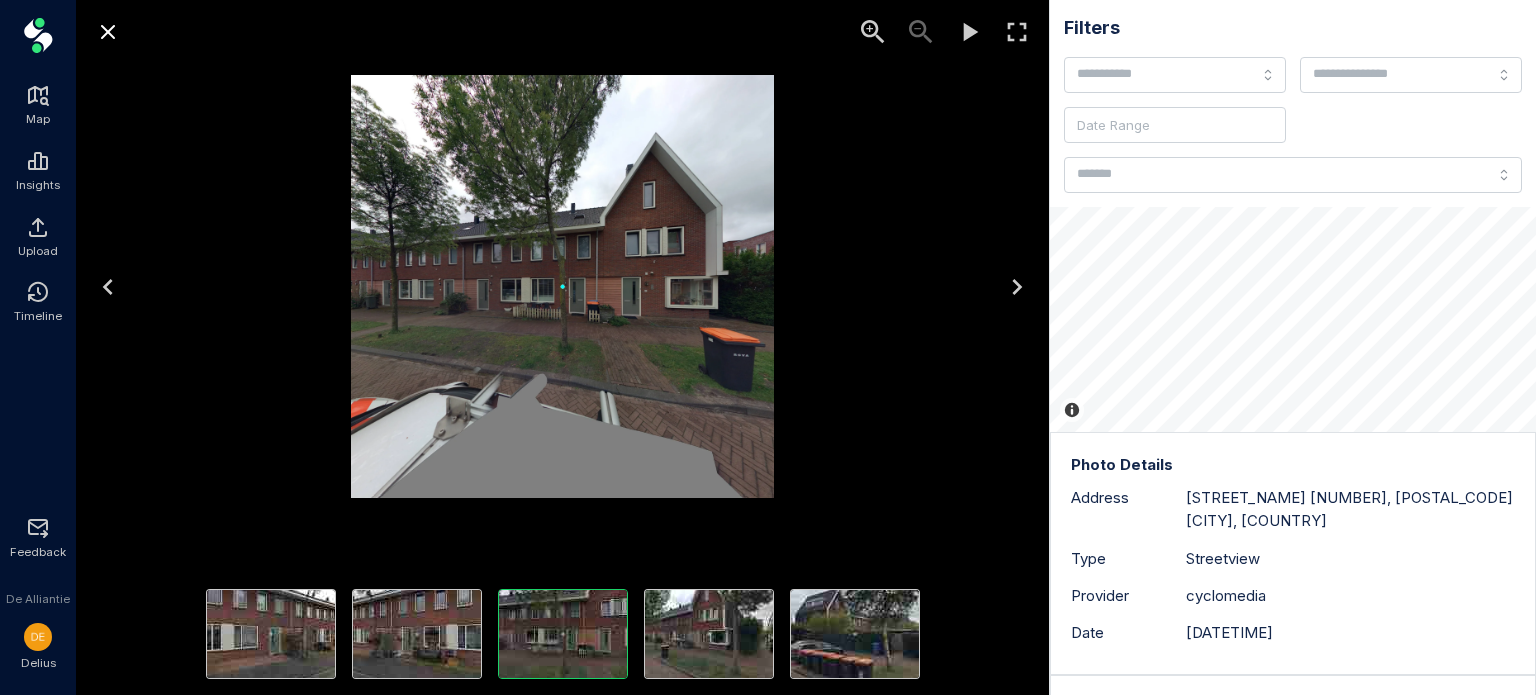 click 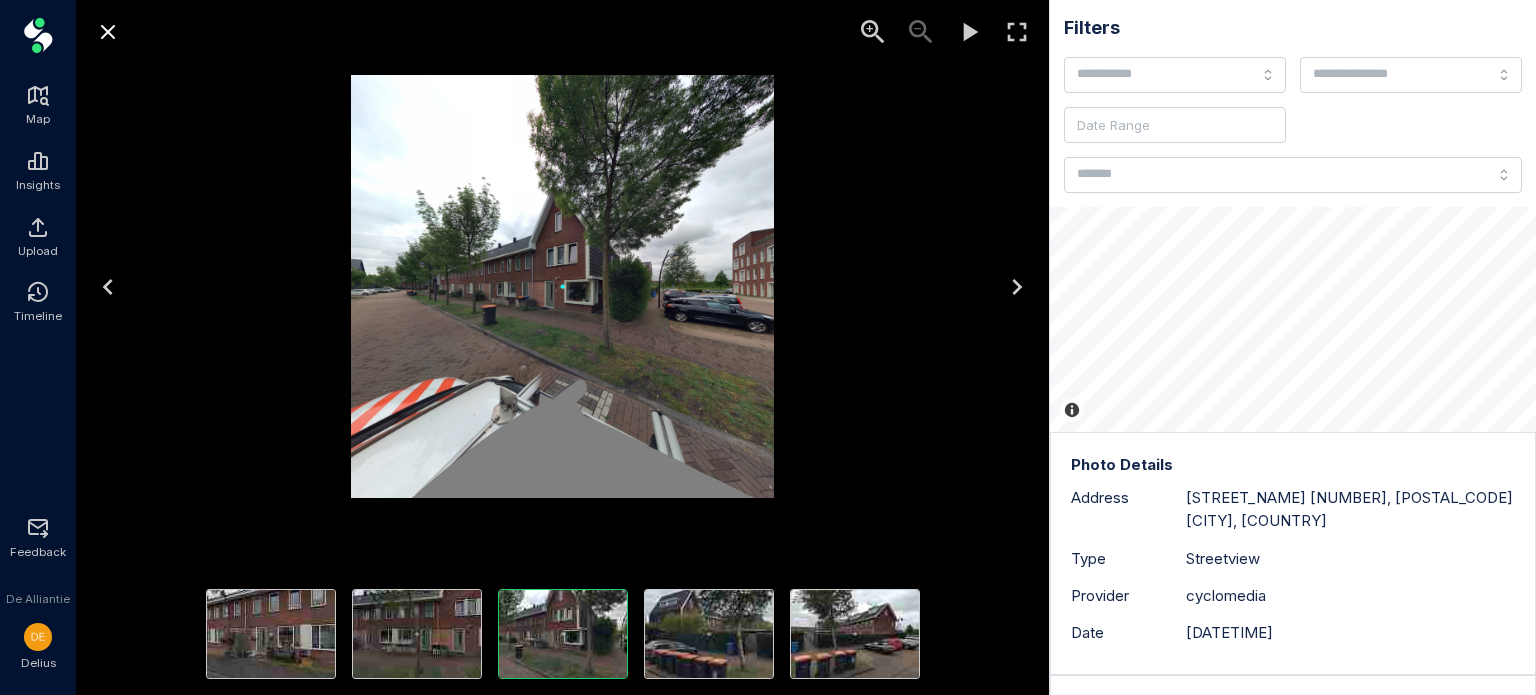 click 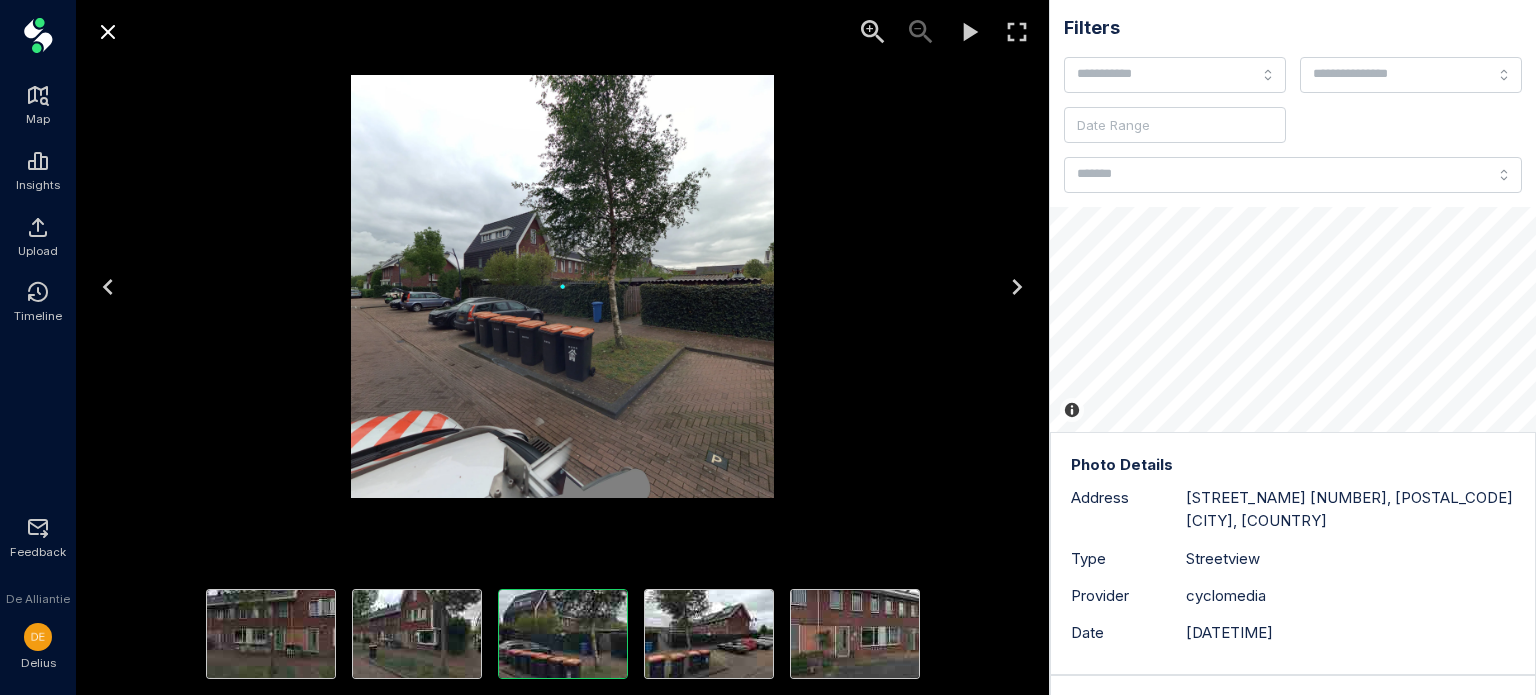 click 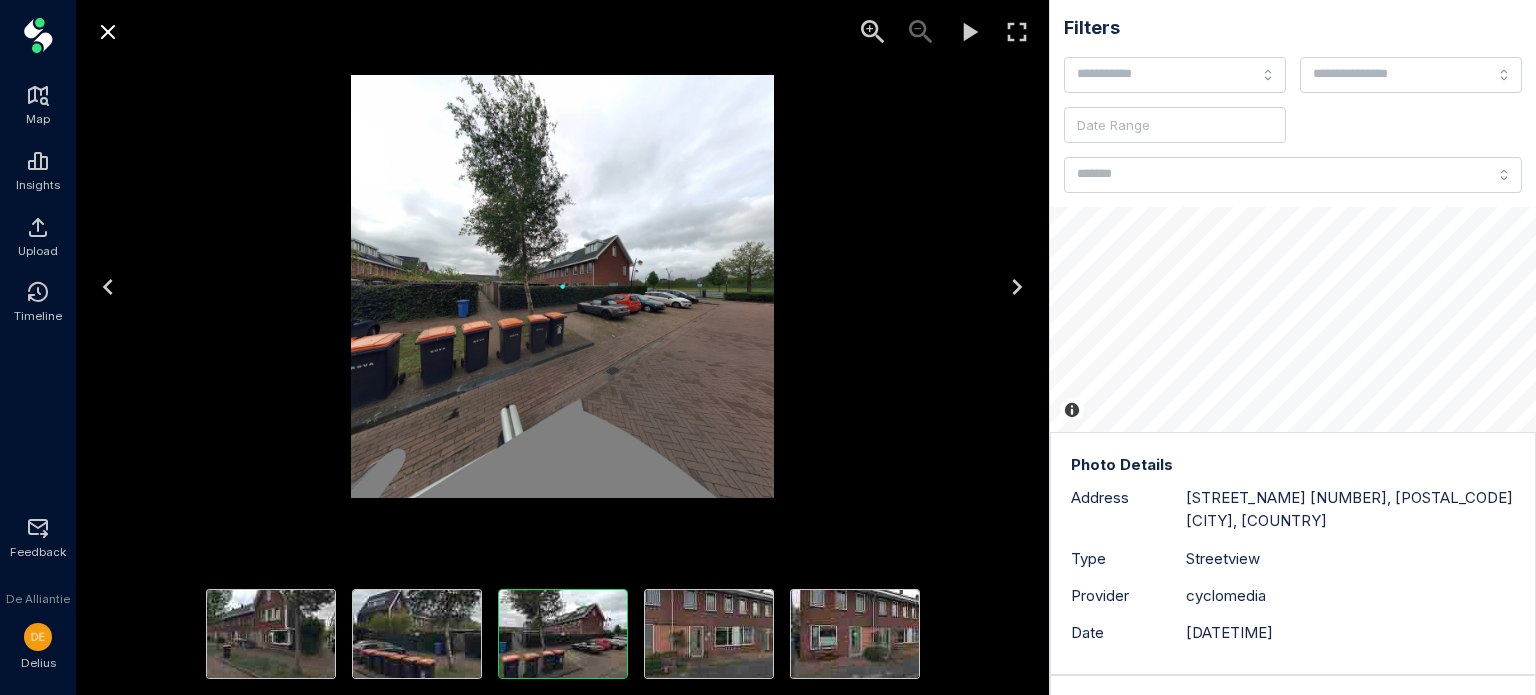 click 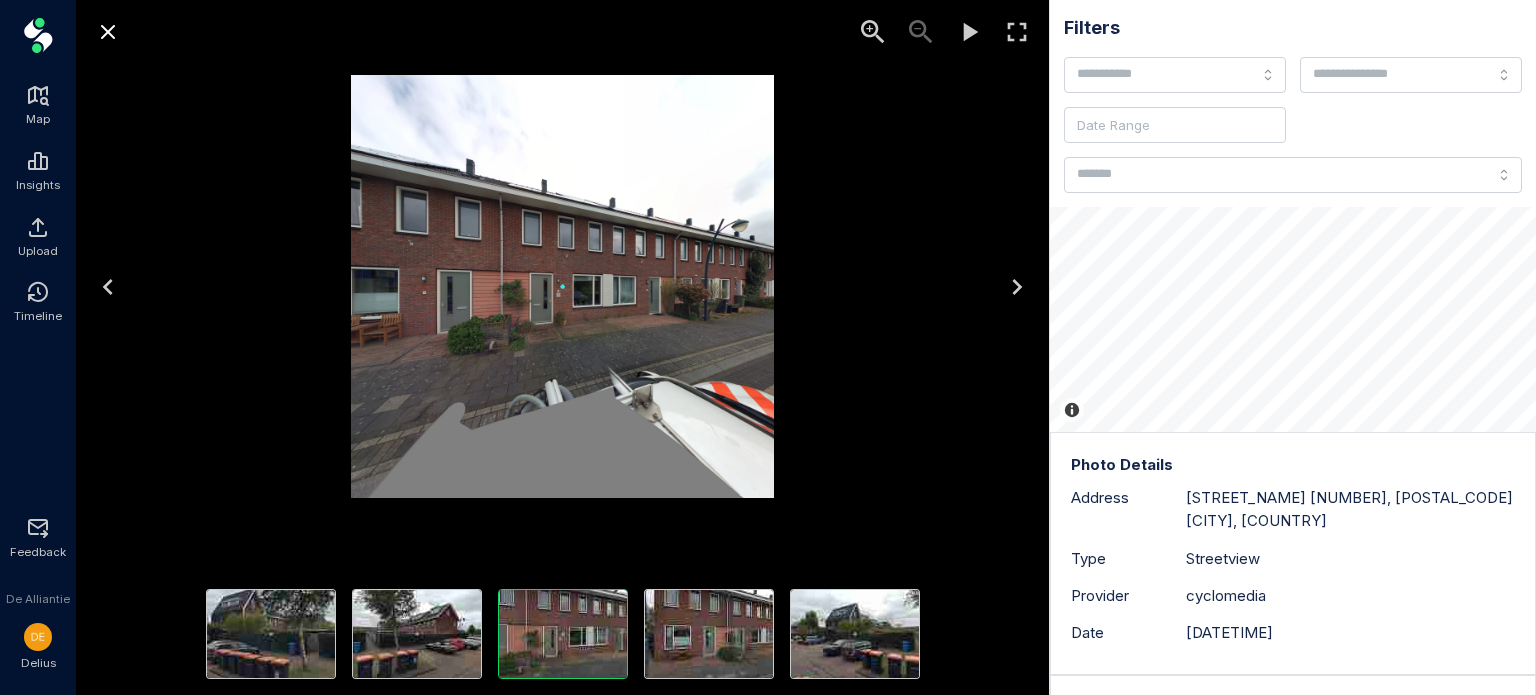 click 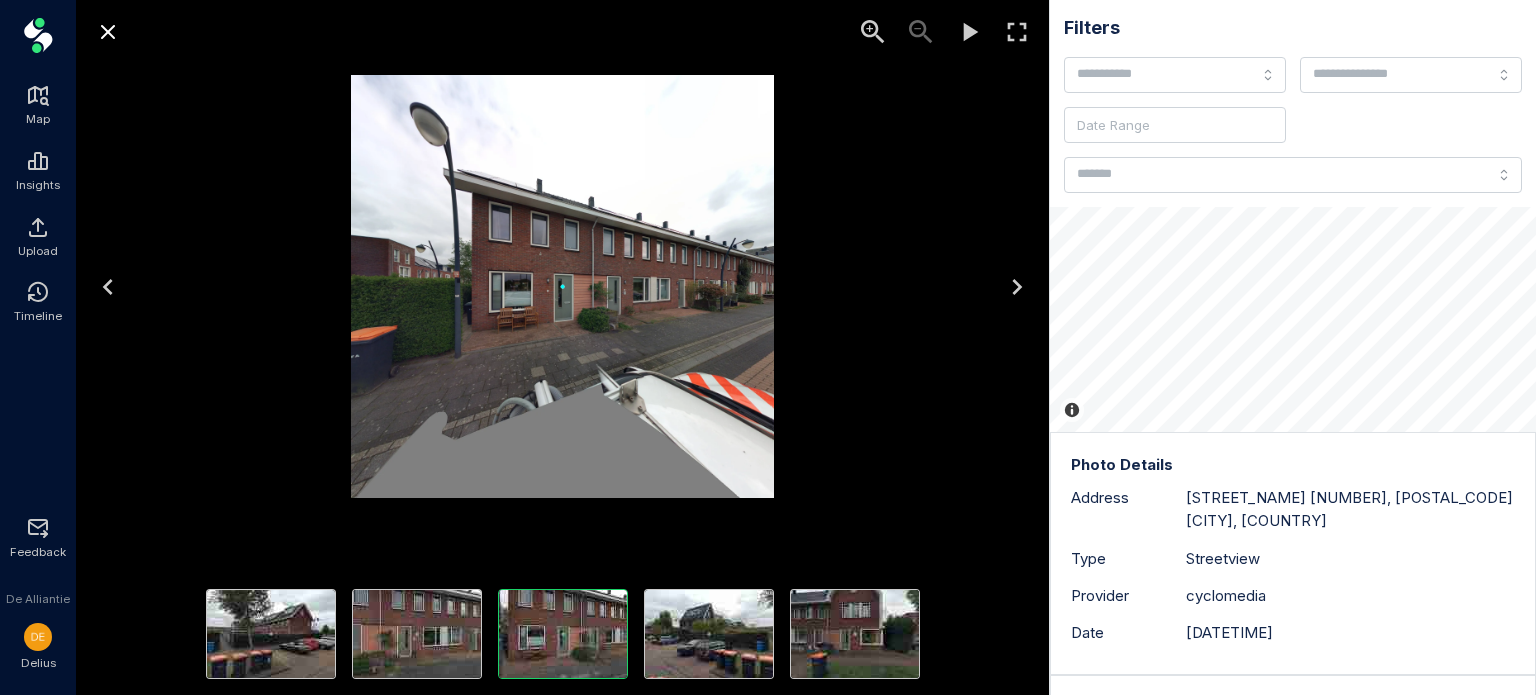 click 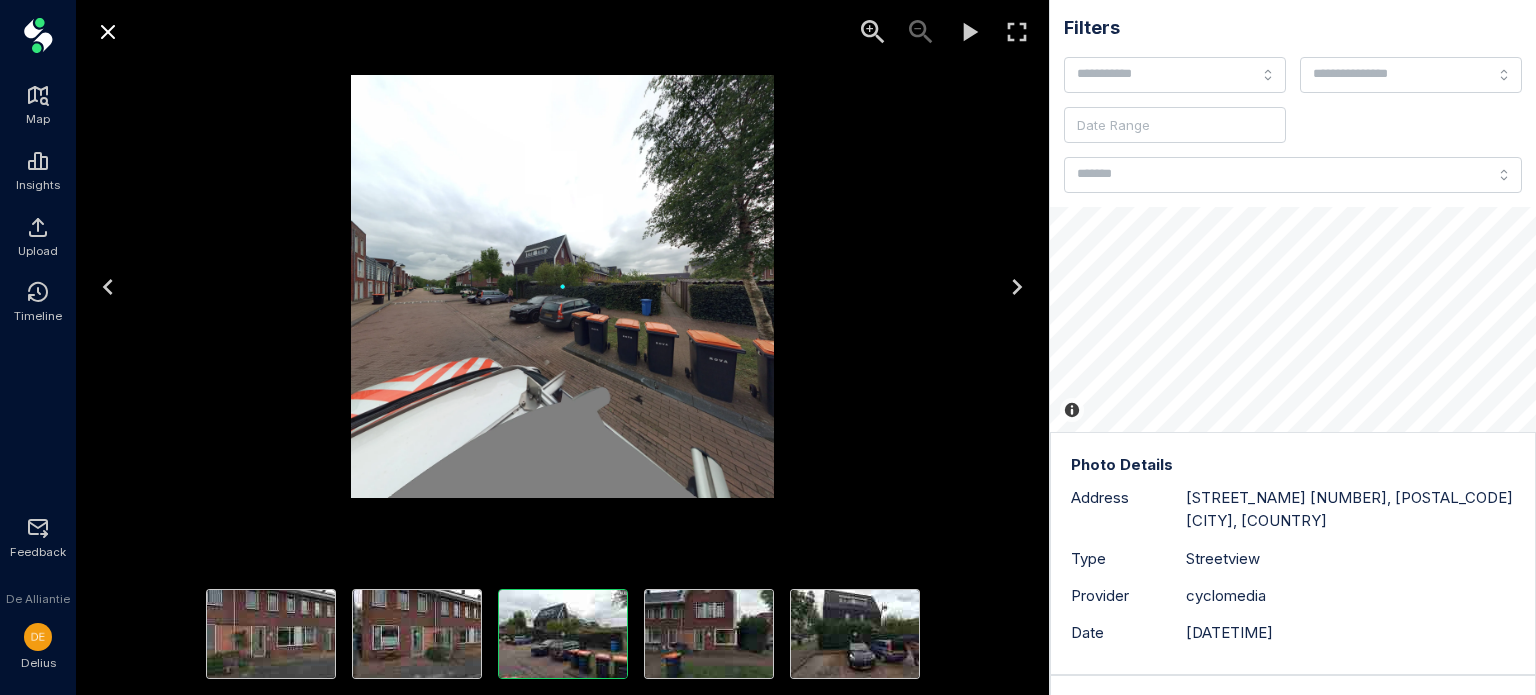 click 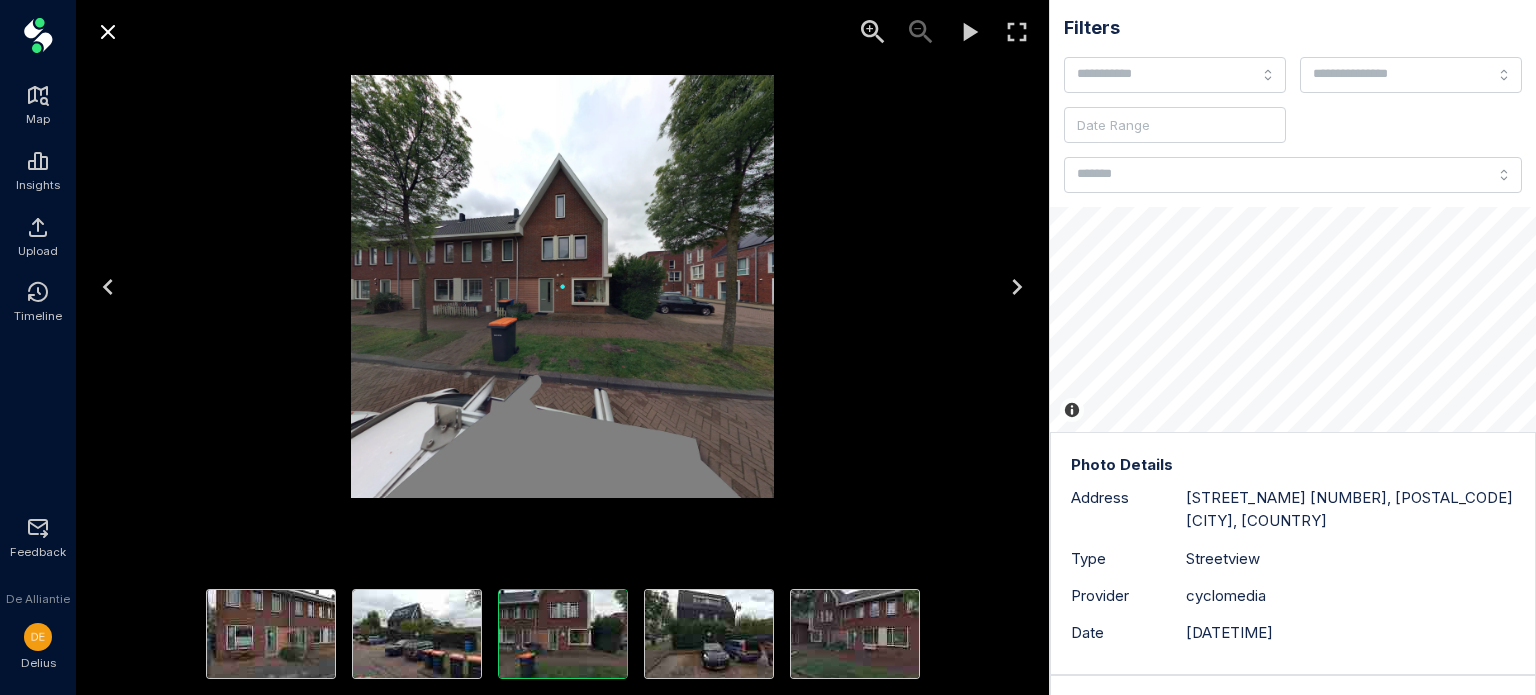 click 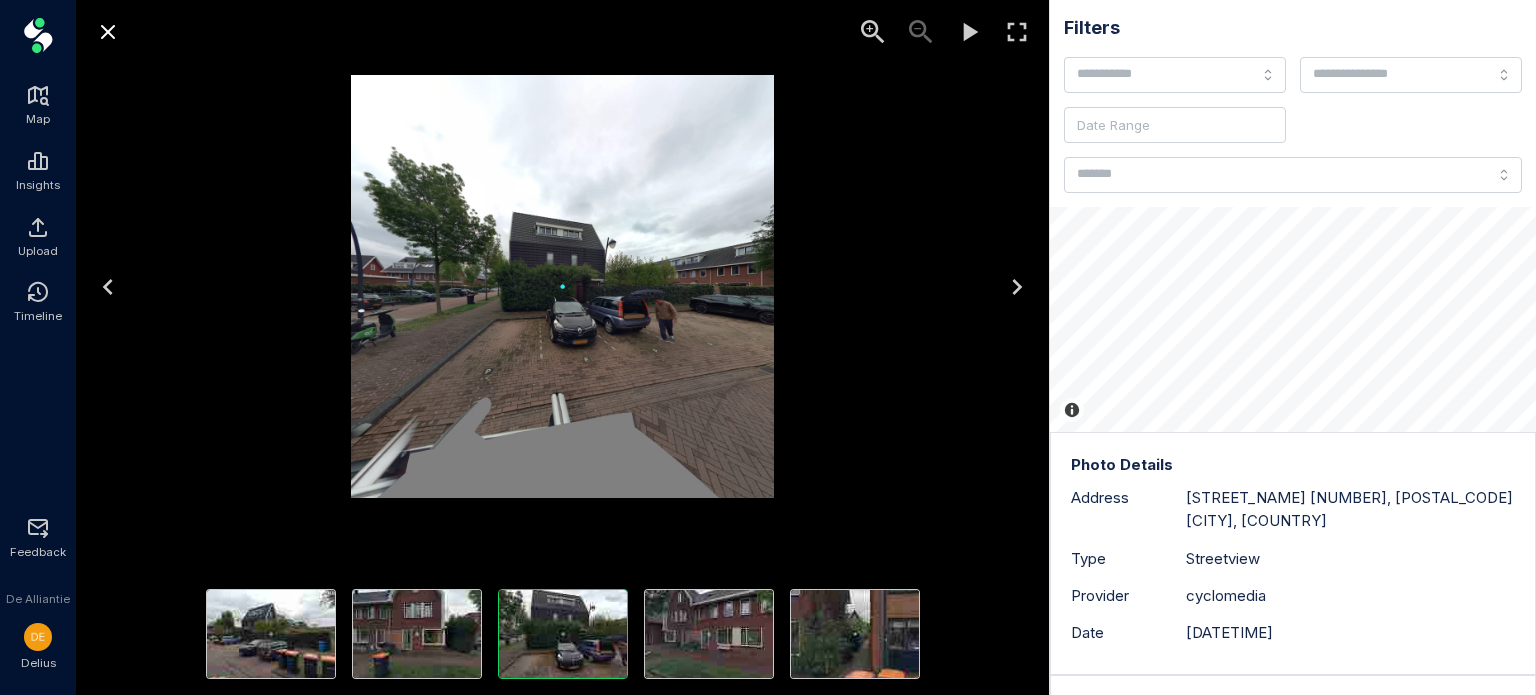 click 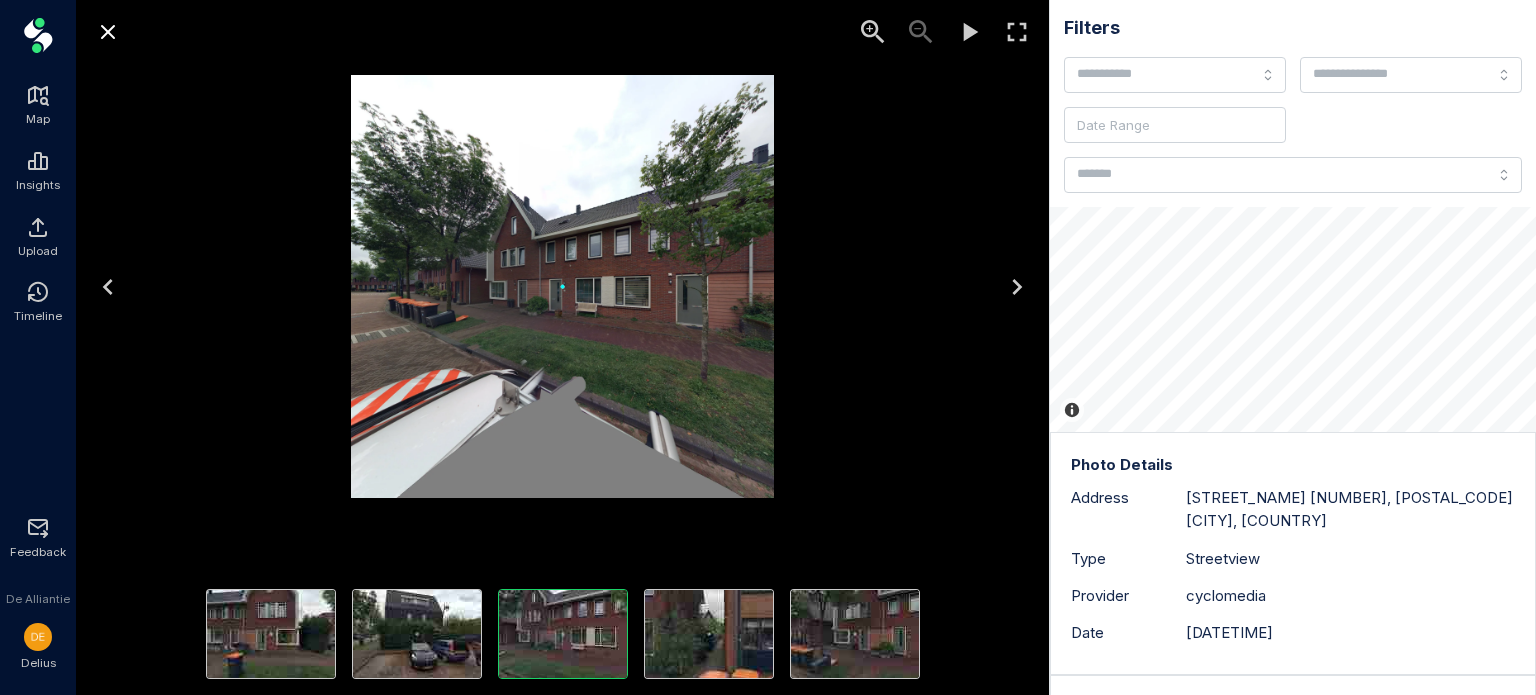 click 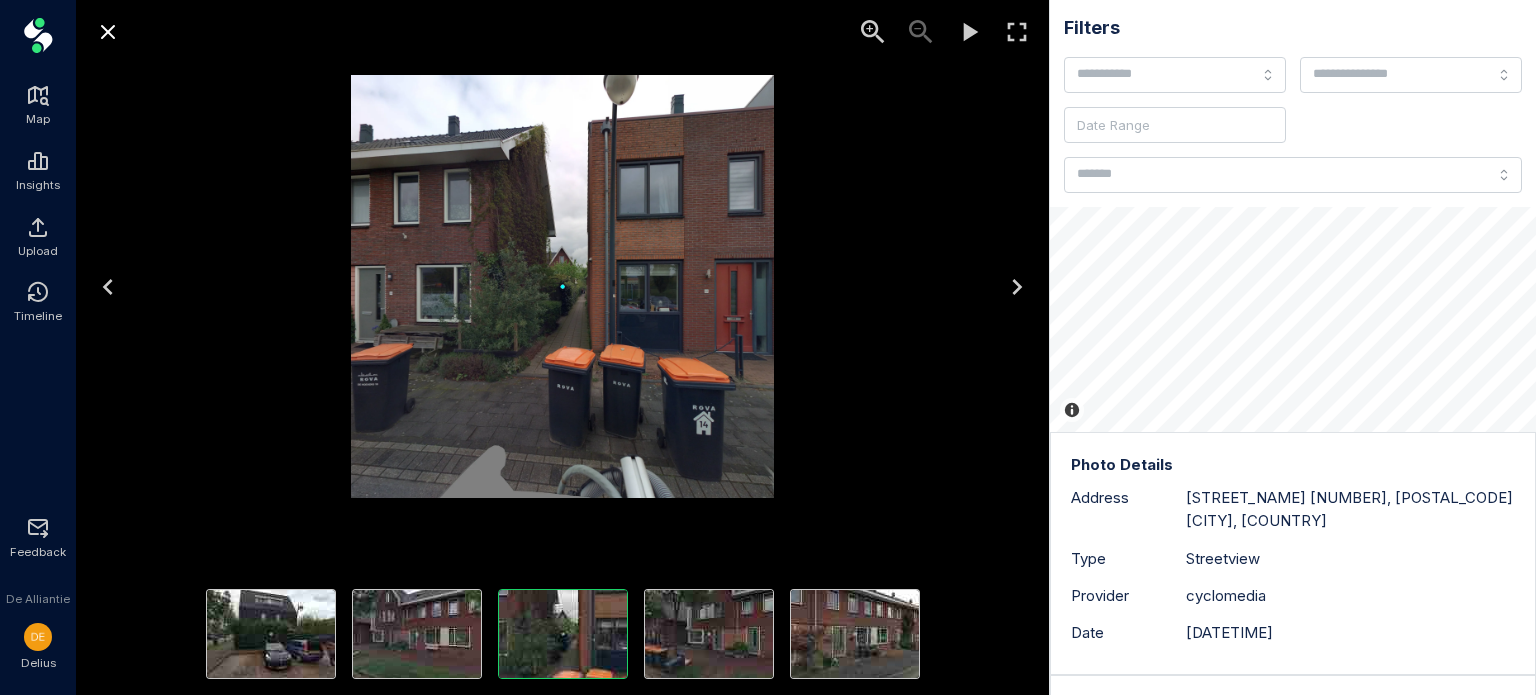 click 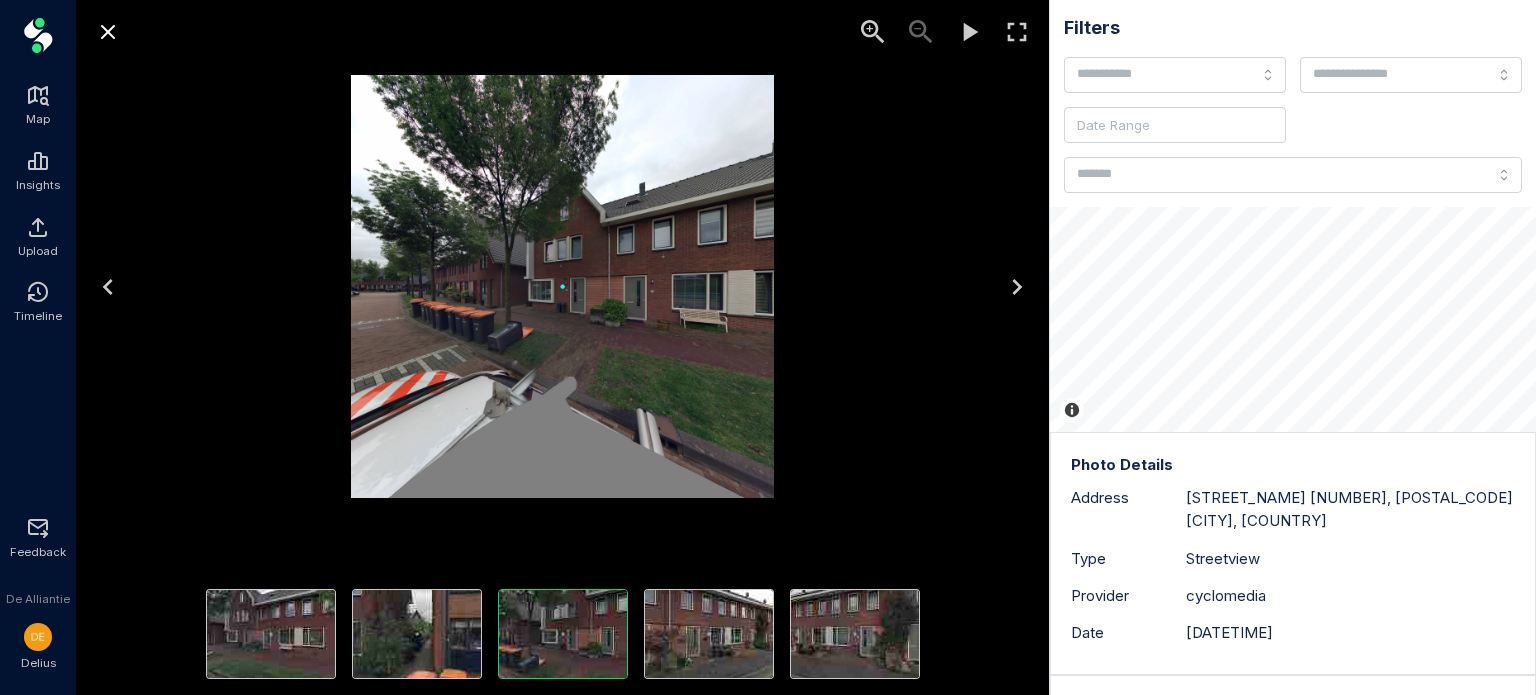 click 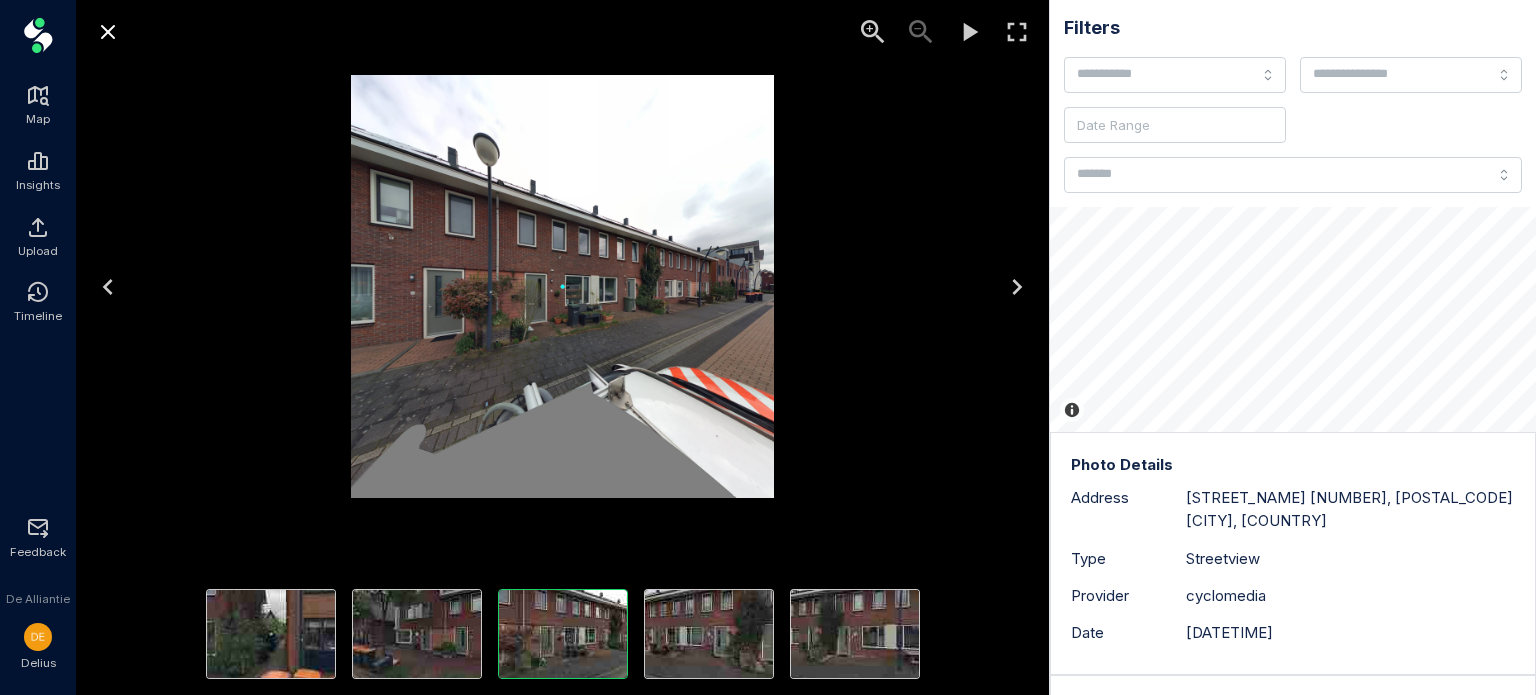 click 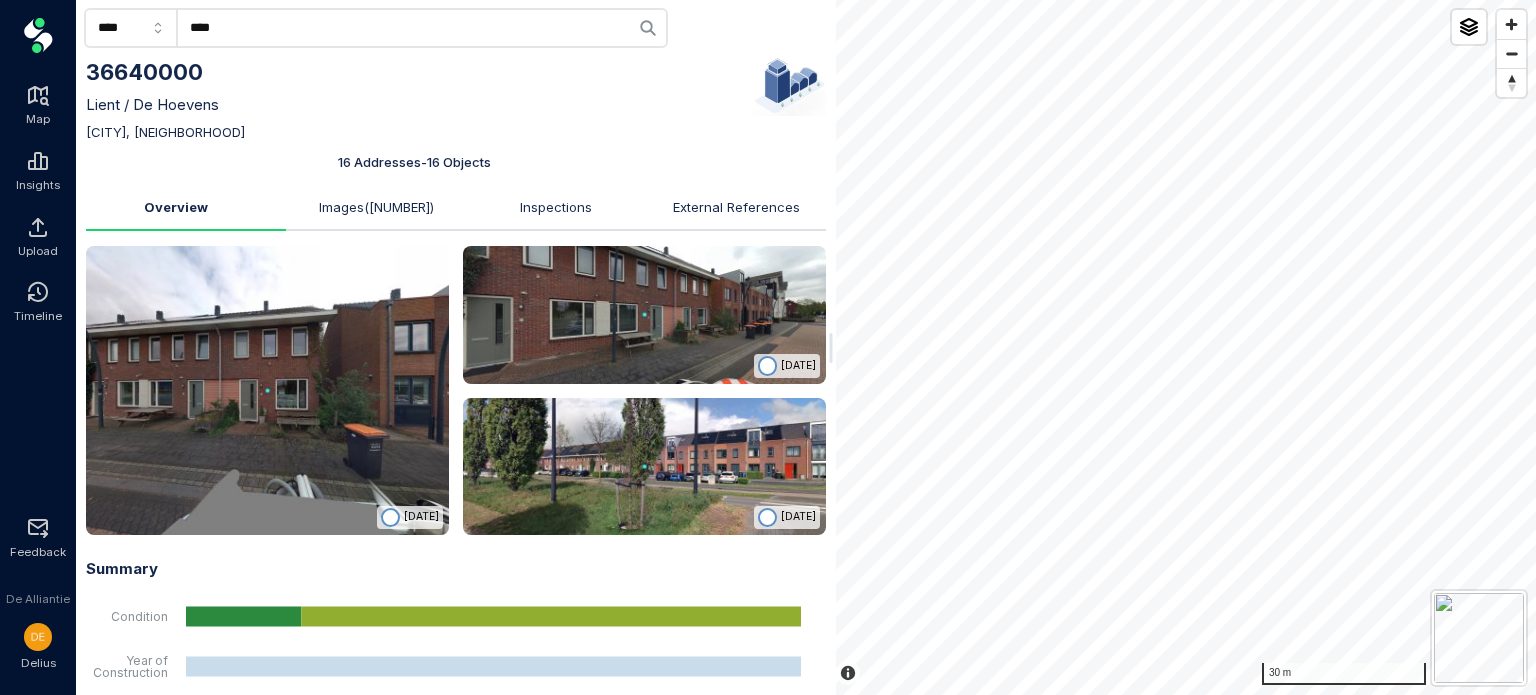 scroll, scrollTop: 0, scrollLeft: 0, axis: both 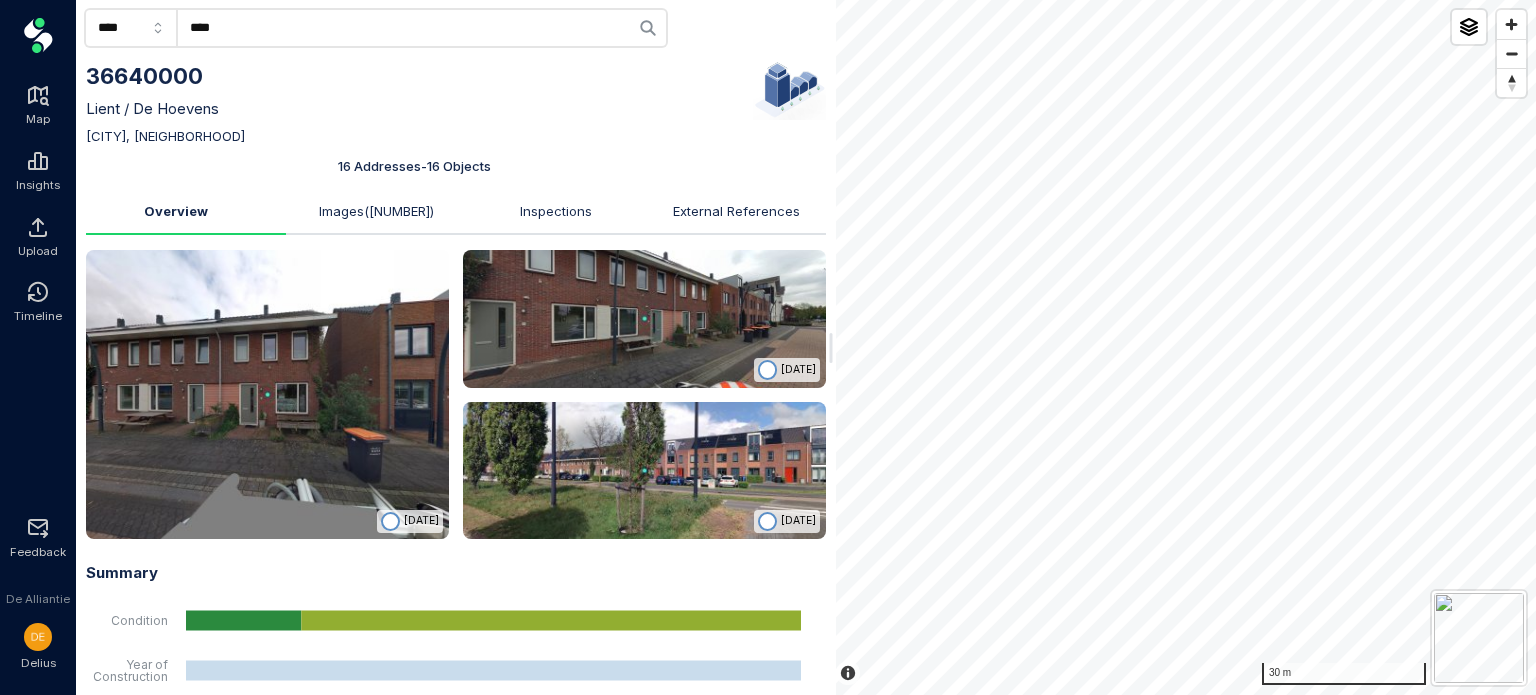 click on "Images ( [NUMBER] )" at bounding box center [376, 211] 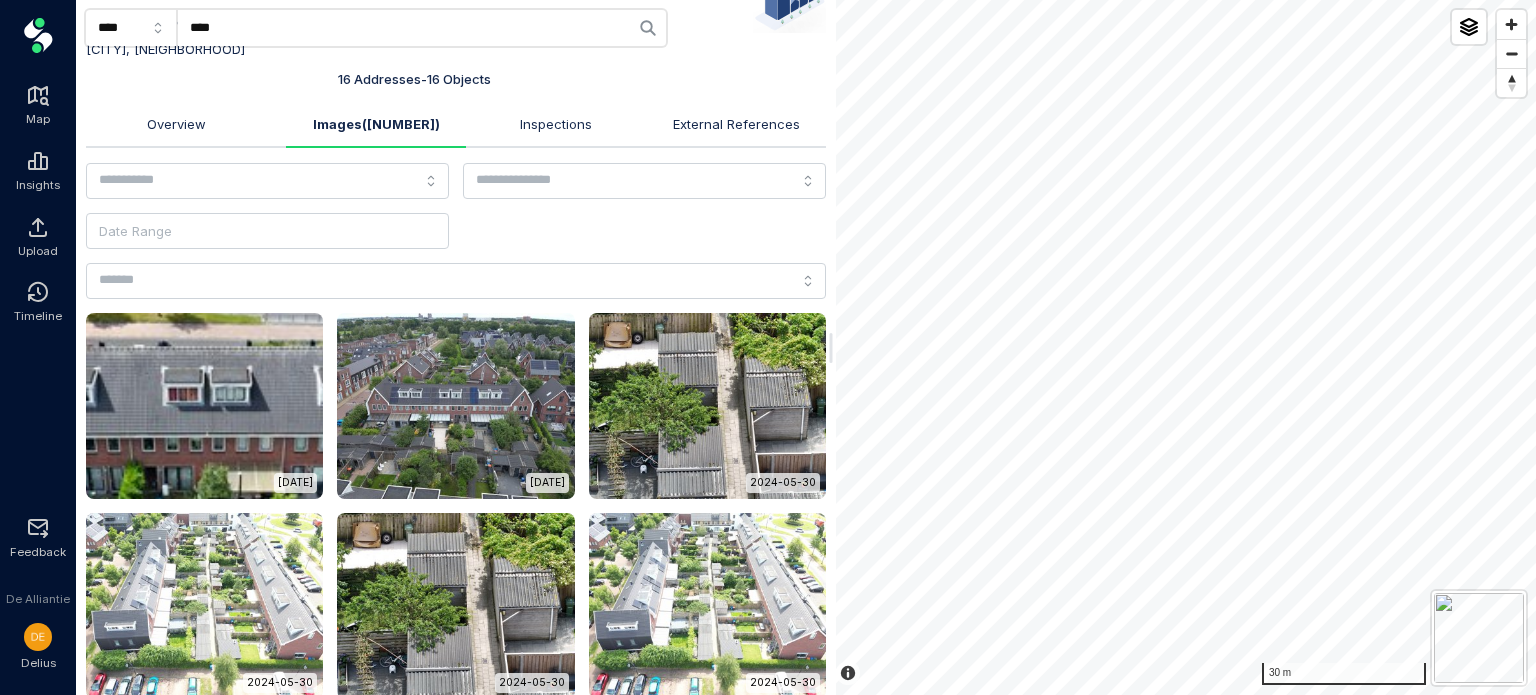 scroll, scrollTop: 133, scrollLeft: 0, axis: vertical 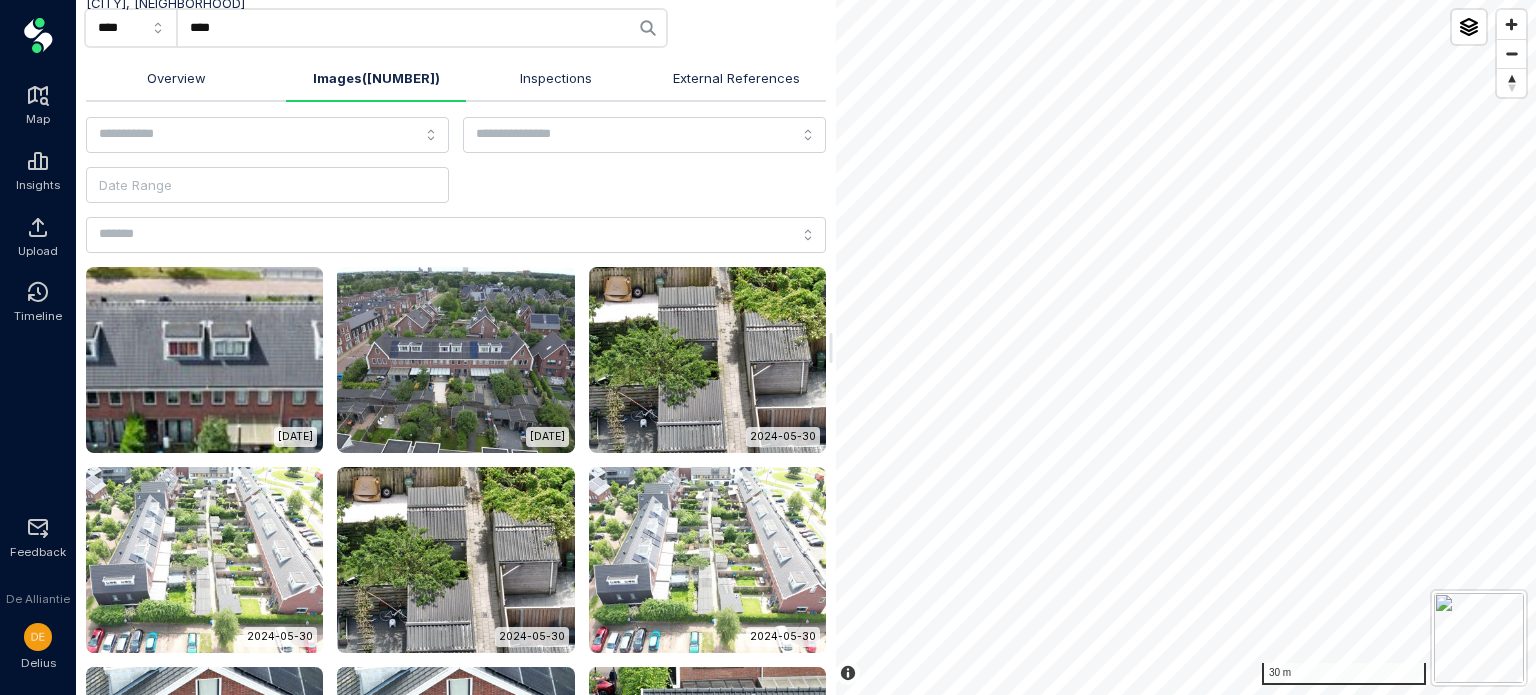click at bounding box center (205, 560) 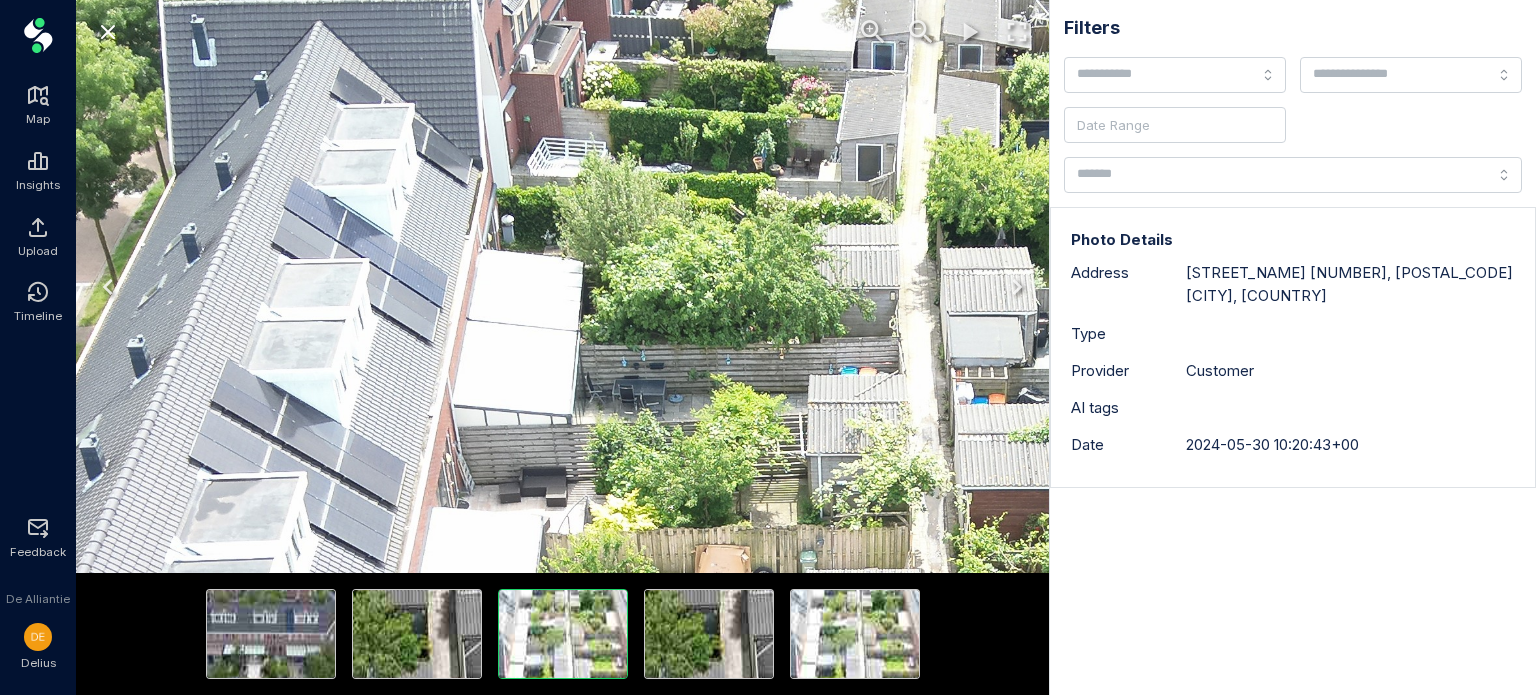 drag, startPoint x: 436, startPoint y: 139, endPoint x: 368, endPoint y: 419, distance: 288.13885 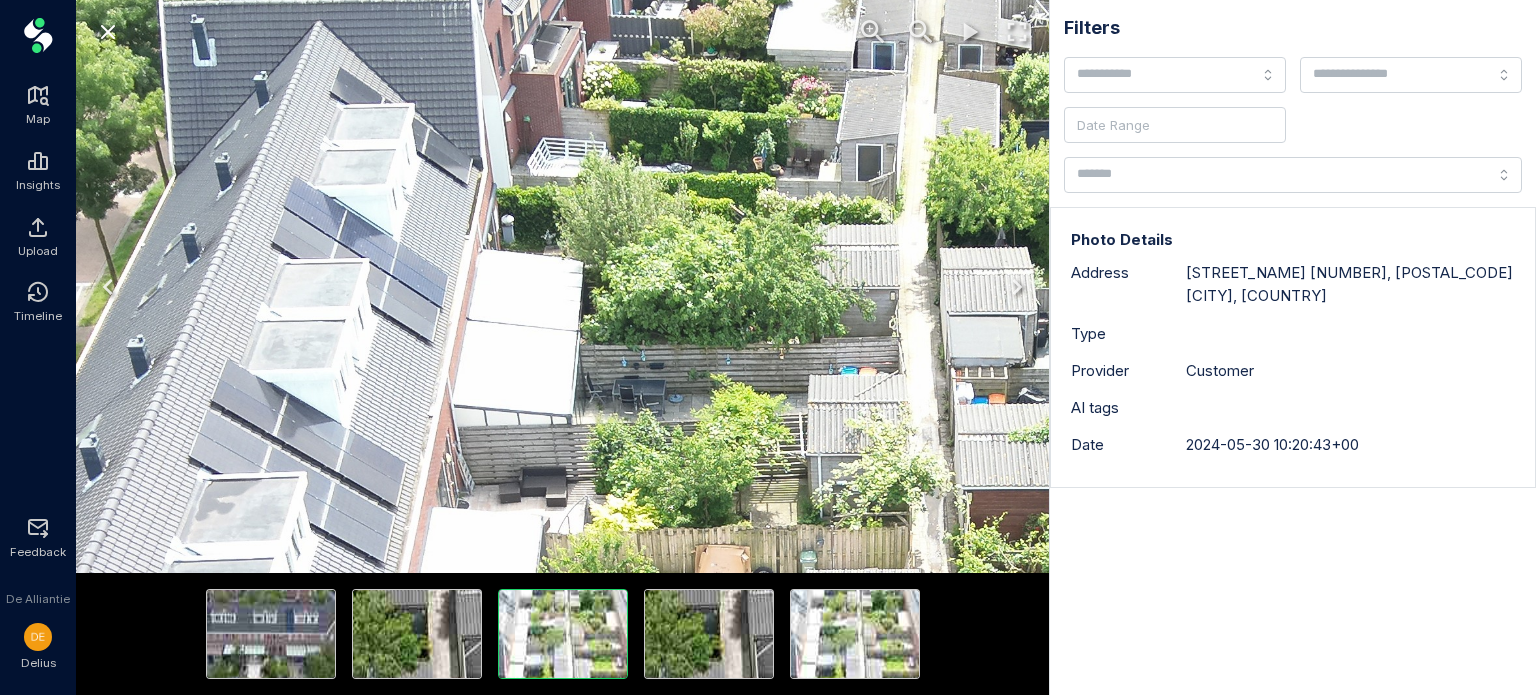 click at bounding box center (885, 700) 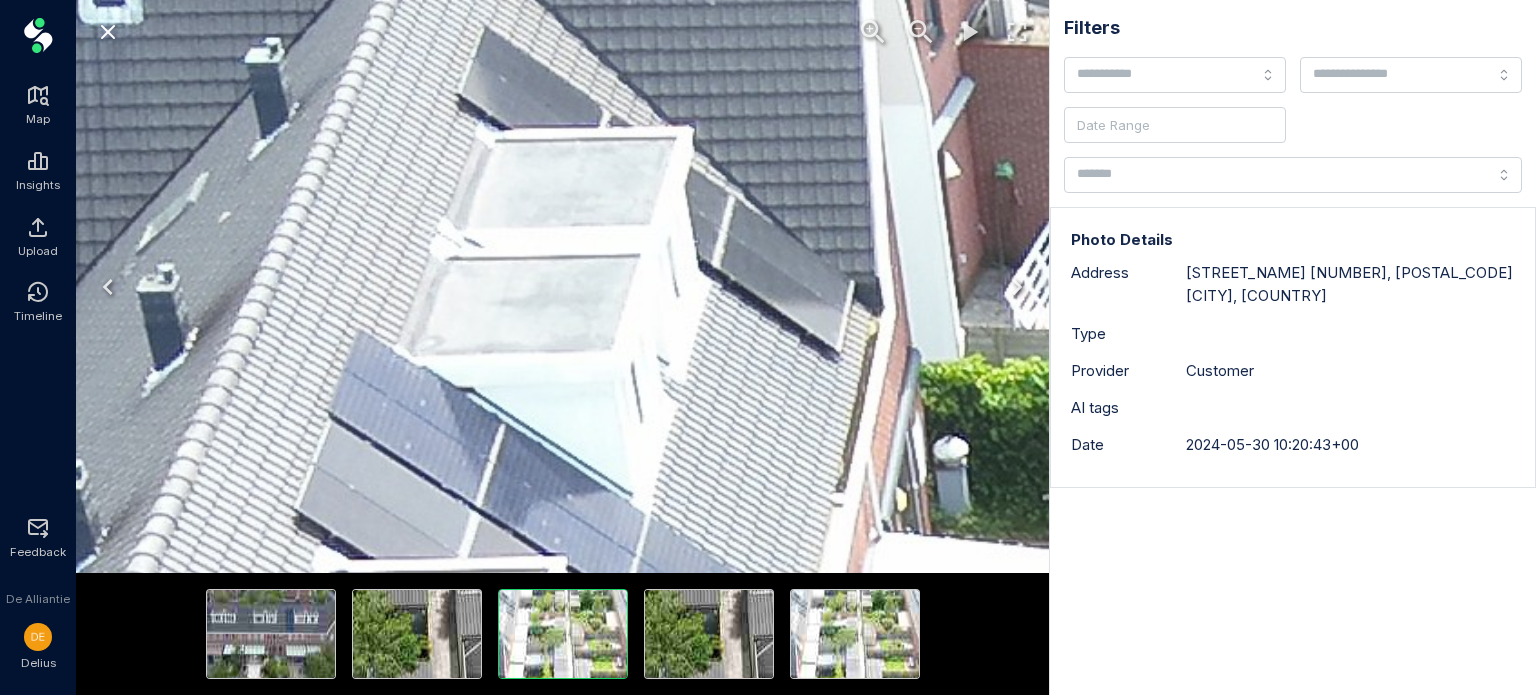 click 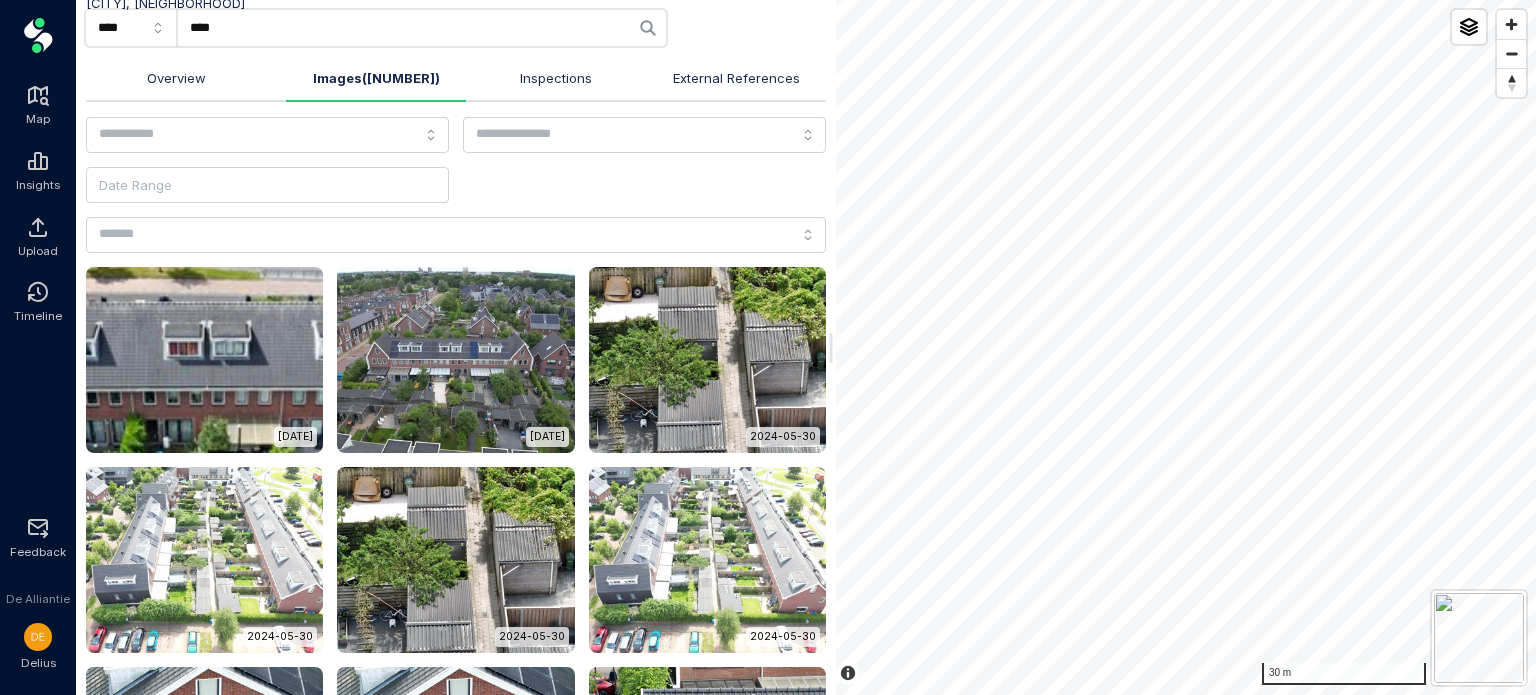 click on "****" 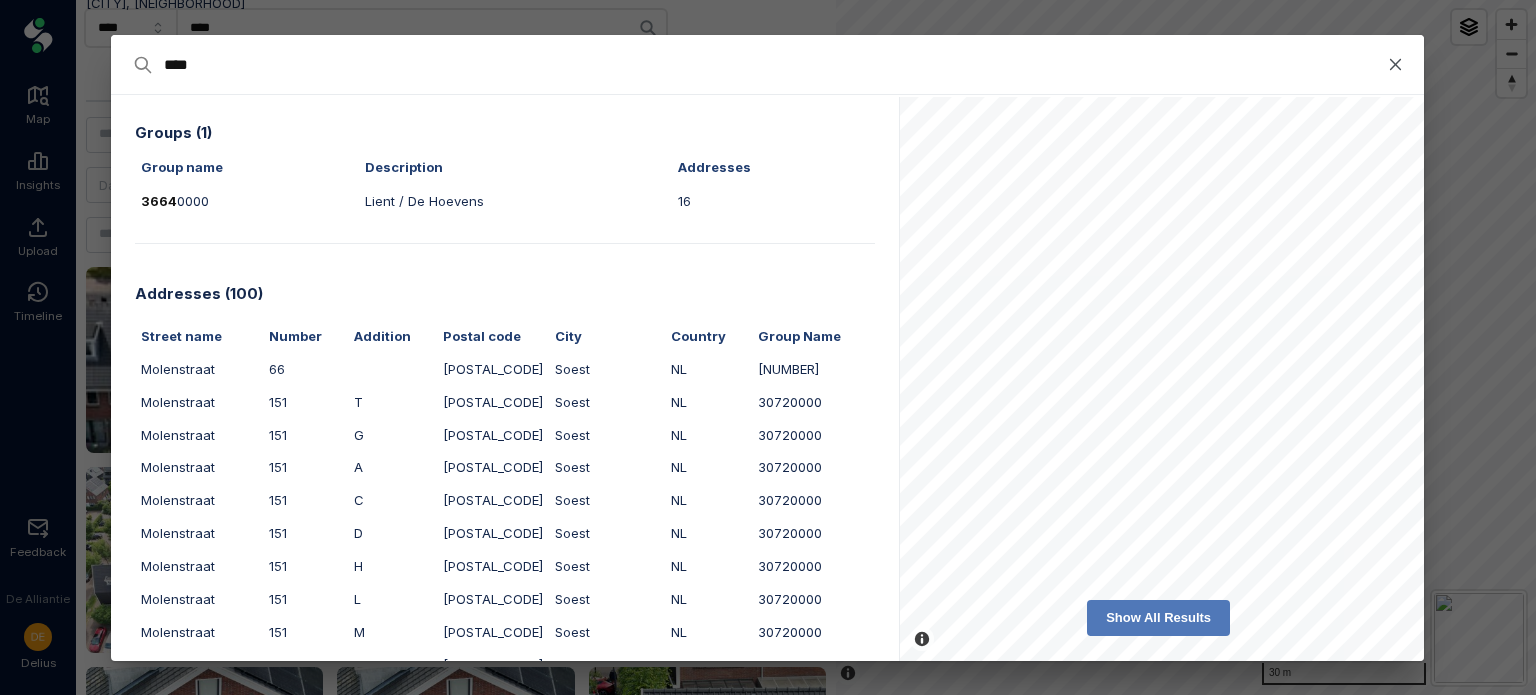 type on "***" 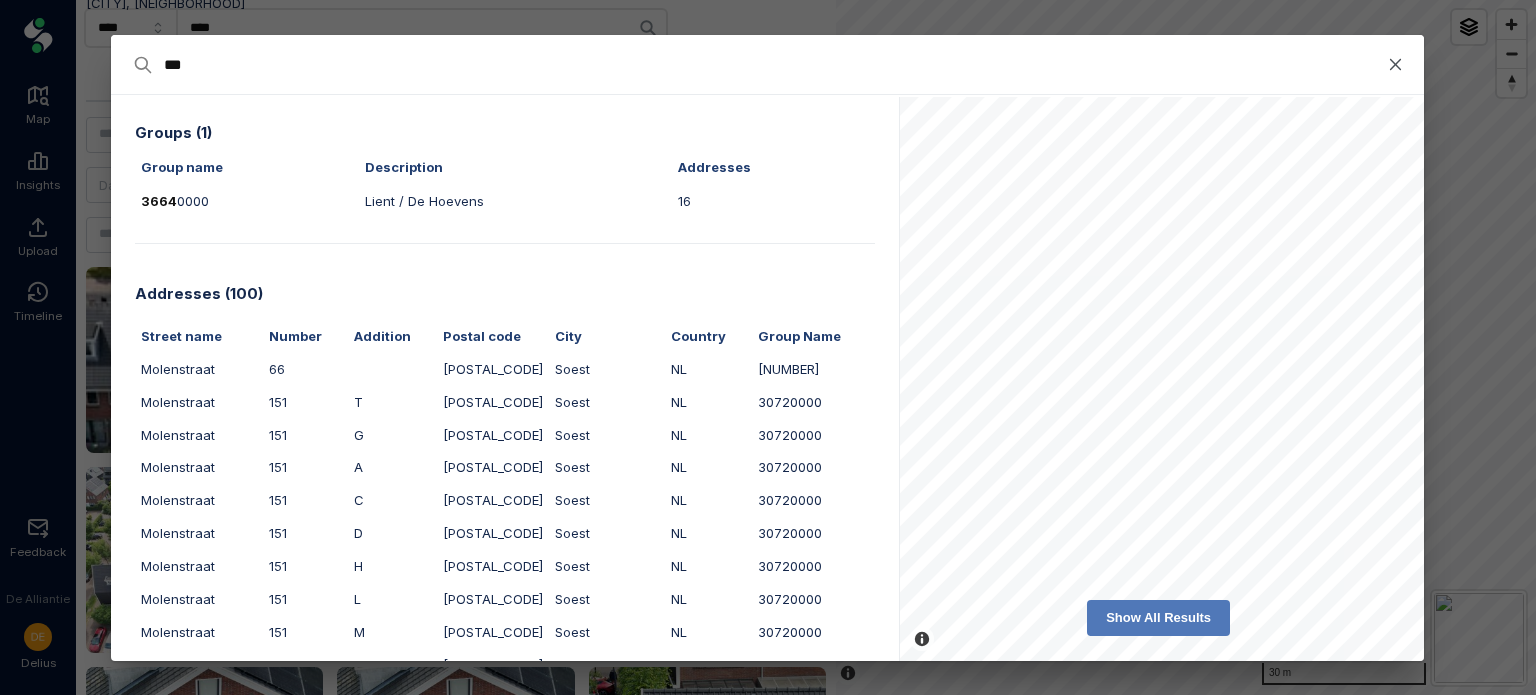 type on "***" 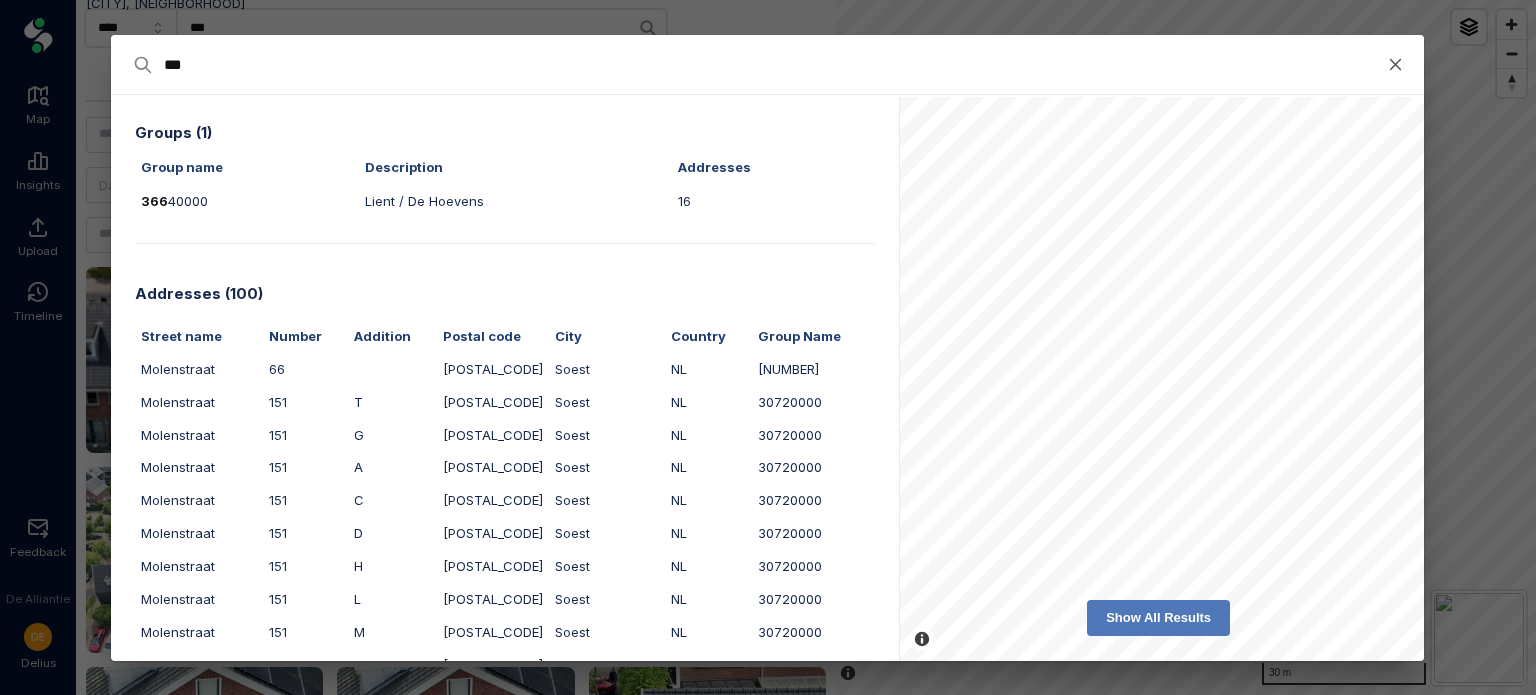 type on "**" 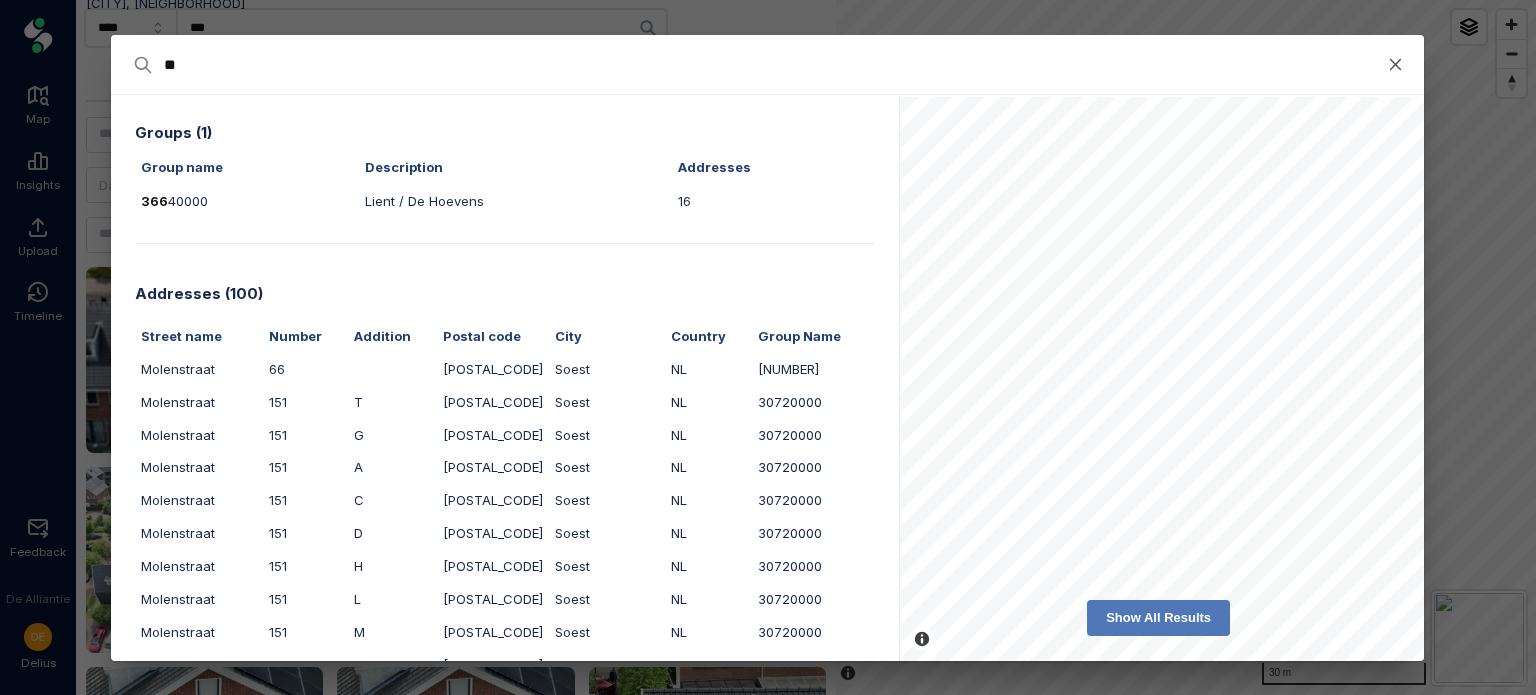 type on "**" 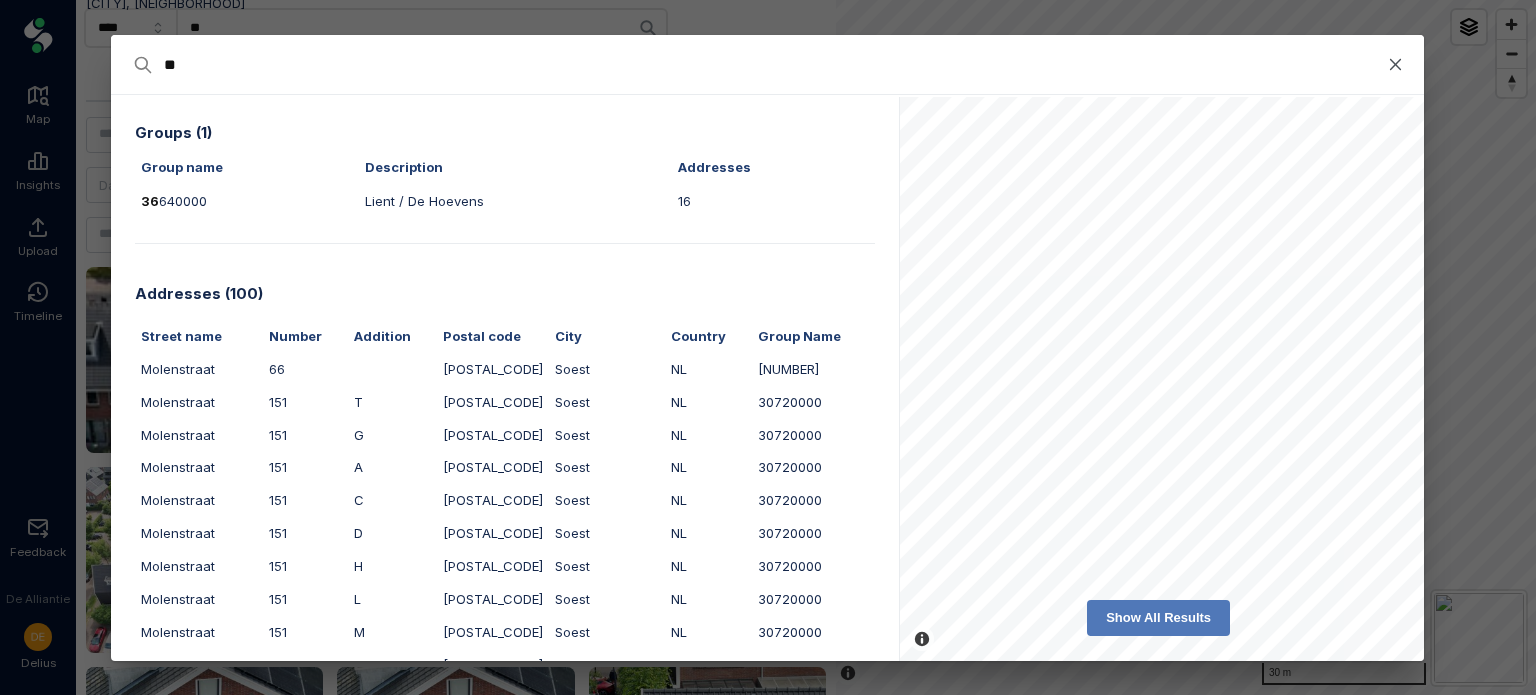 type on "*" 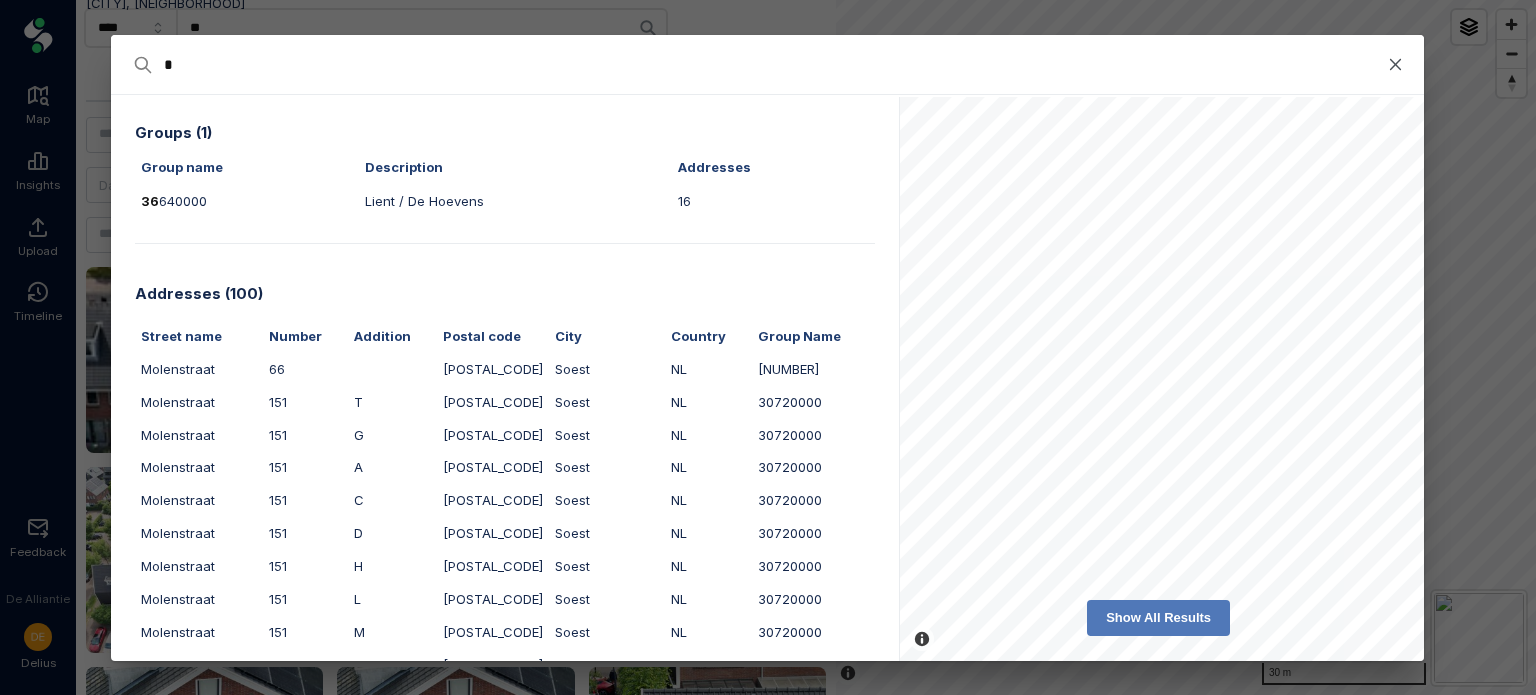 type on "*" 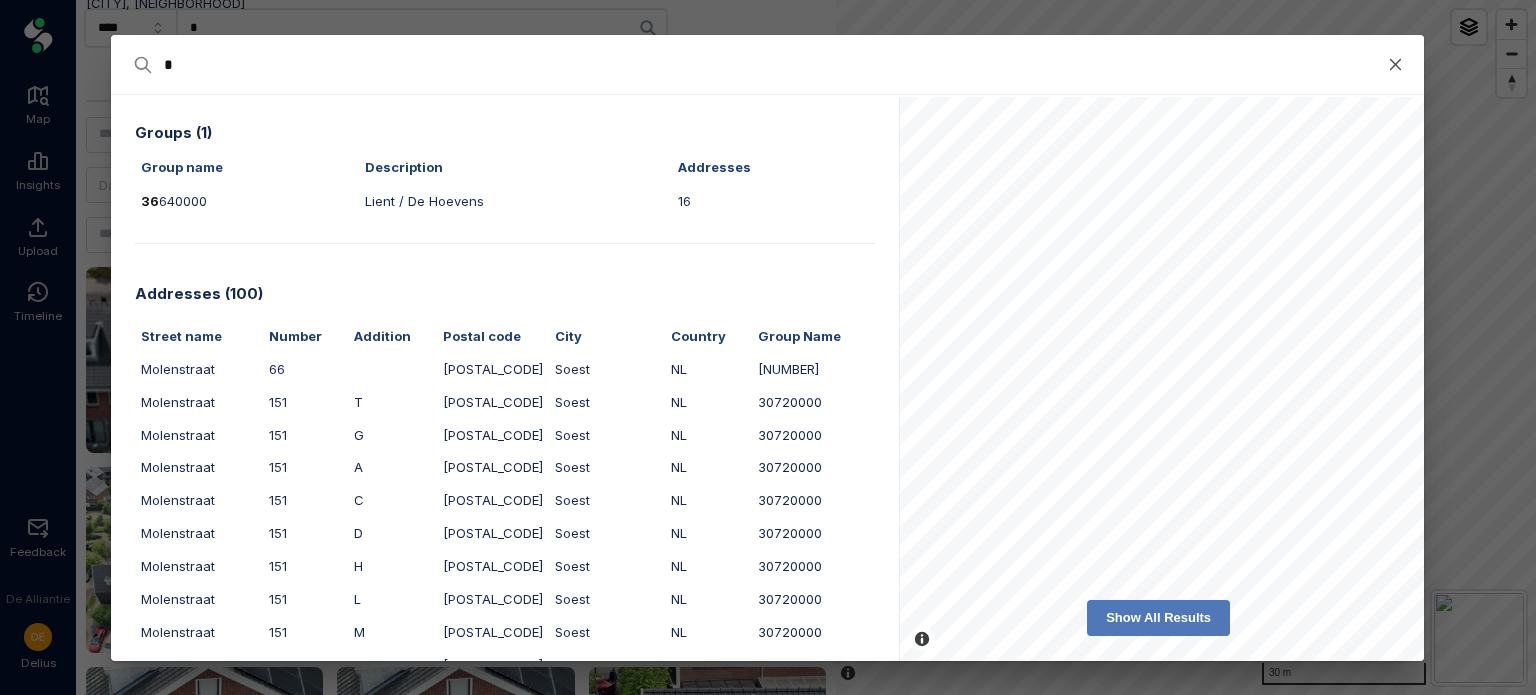 type 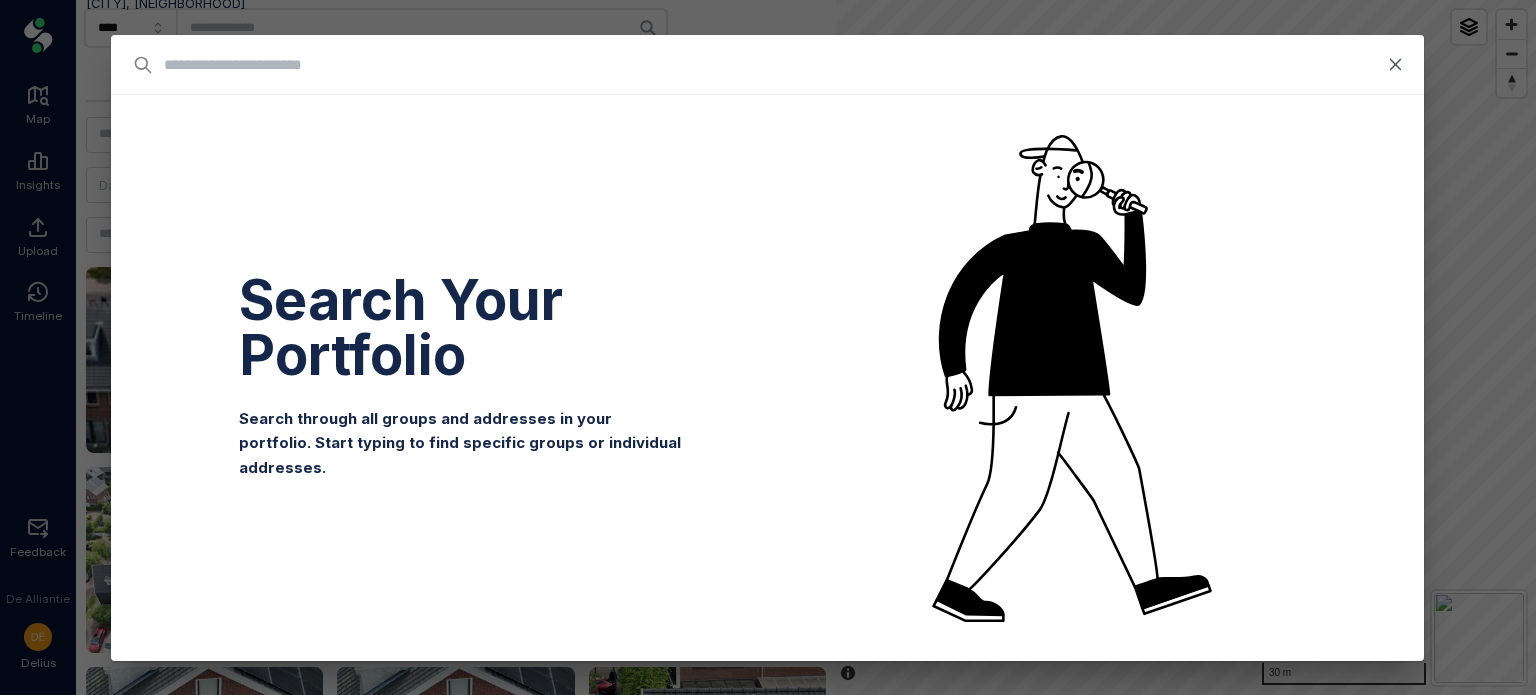 type on "*" 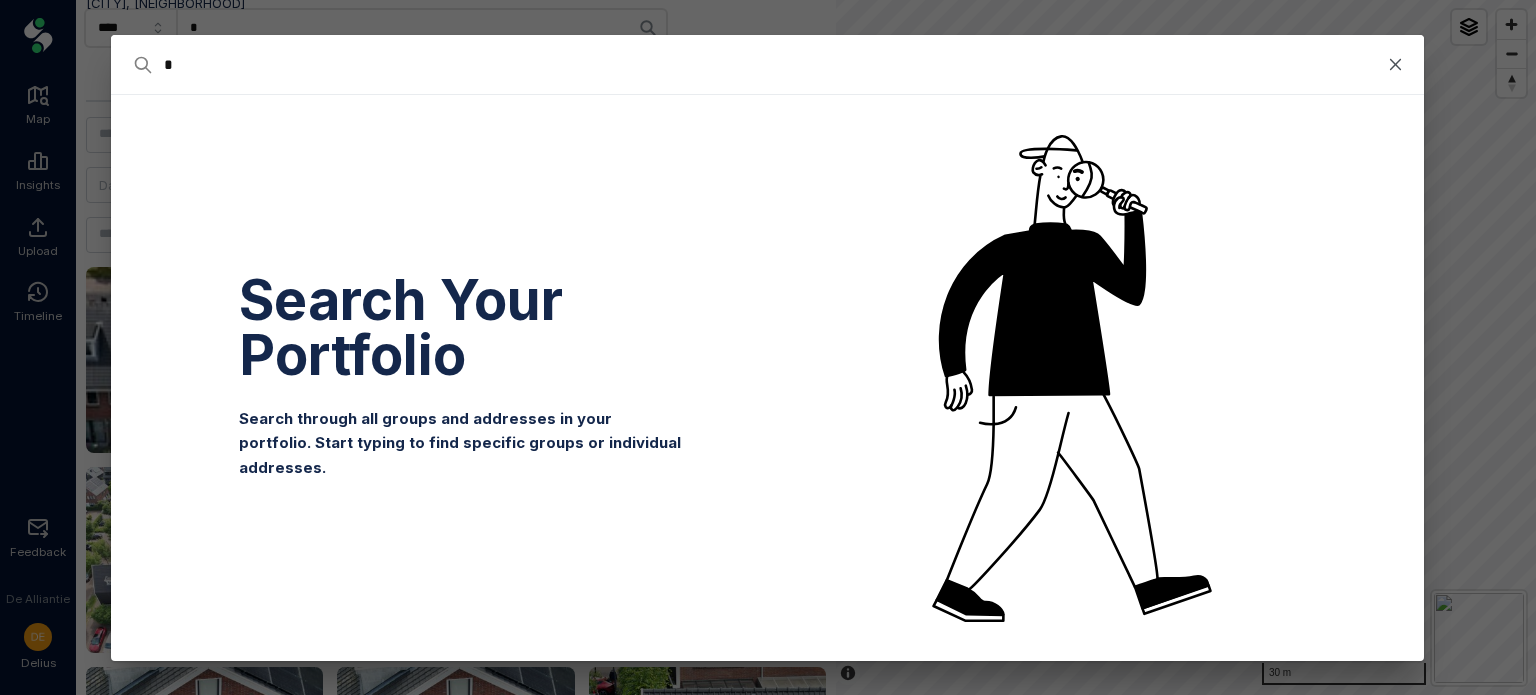 type on "**" 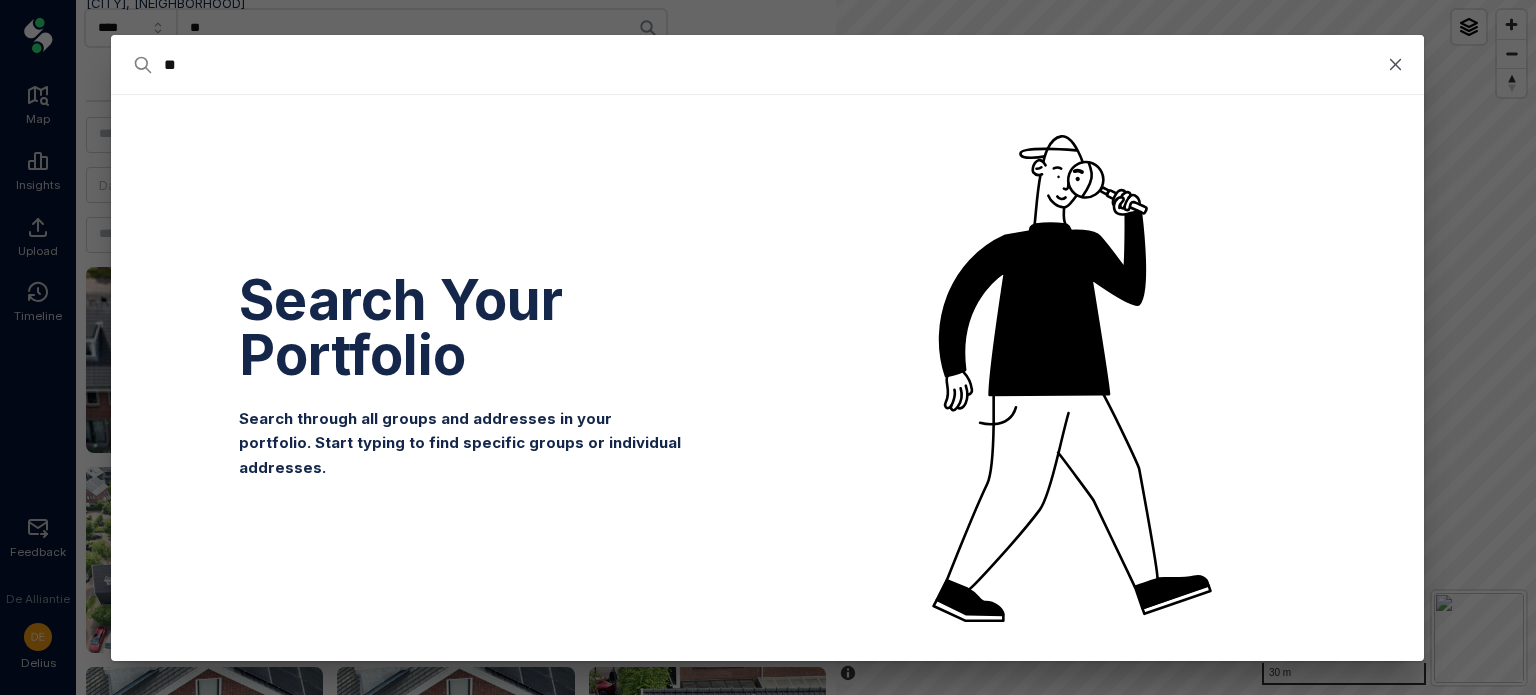 type on "***" 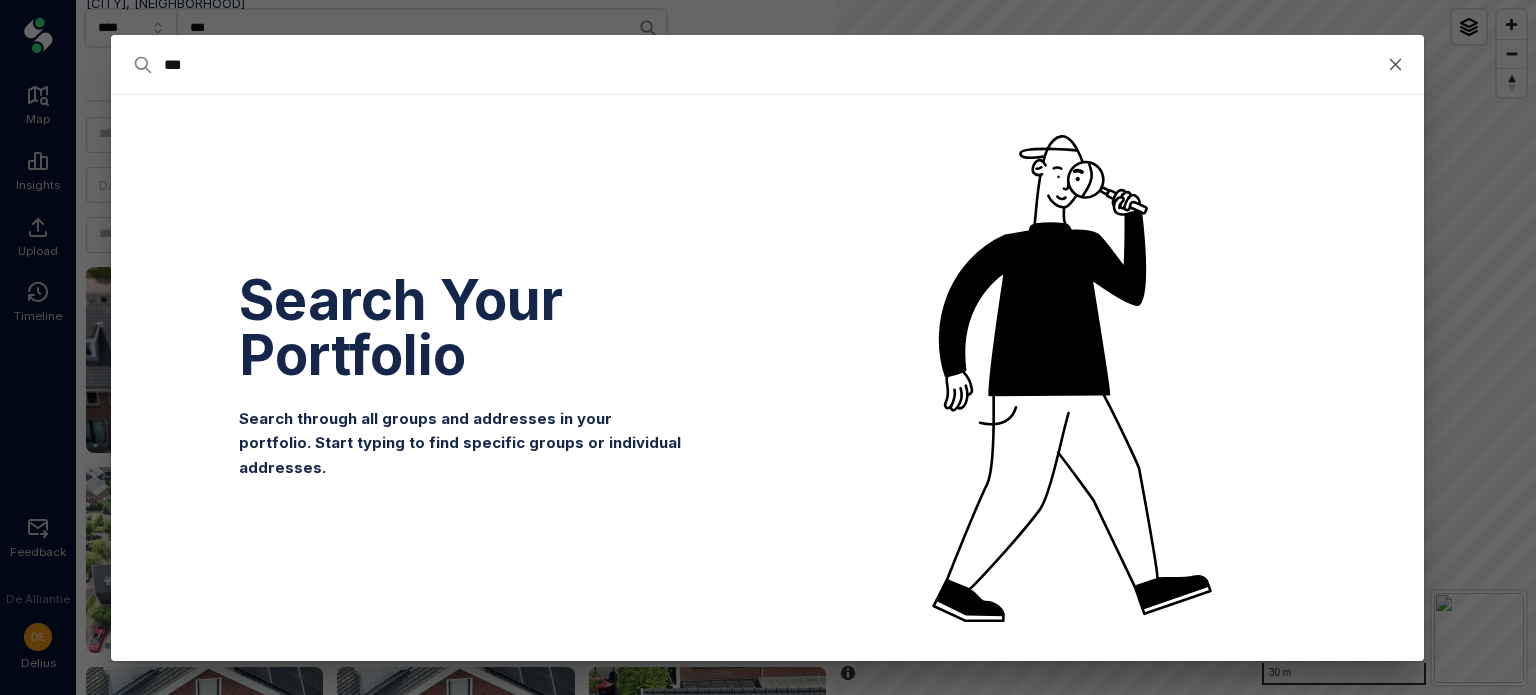 type on "****" 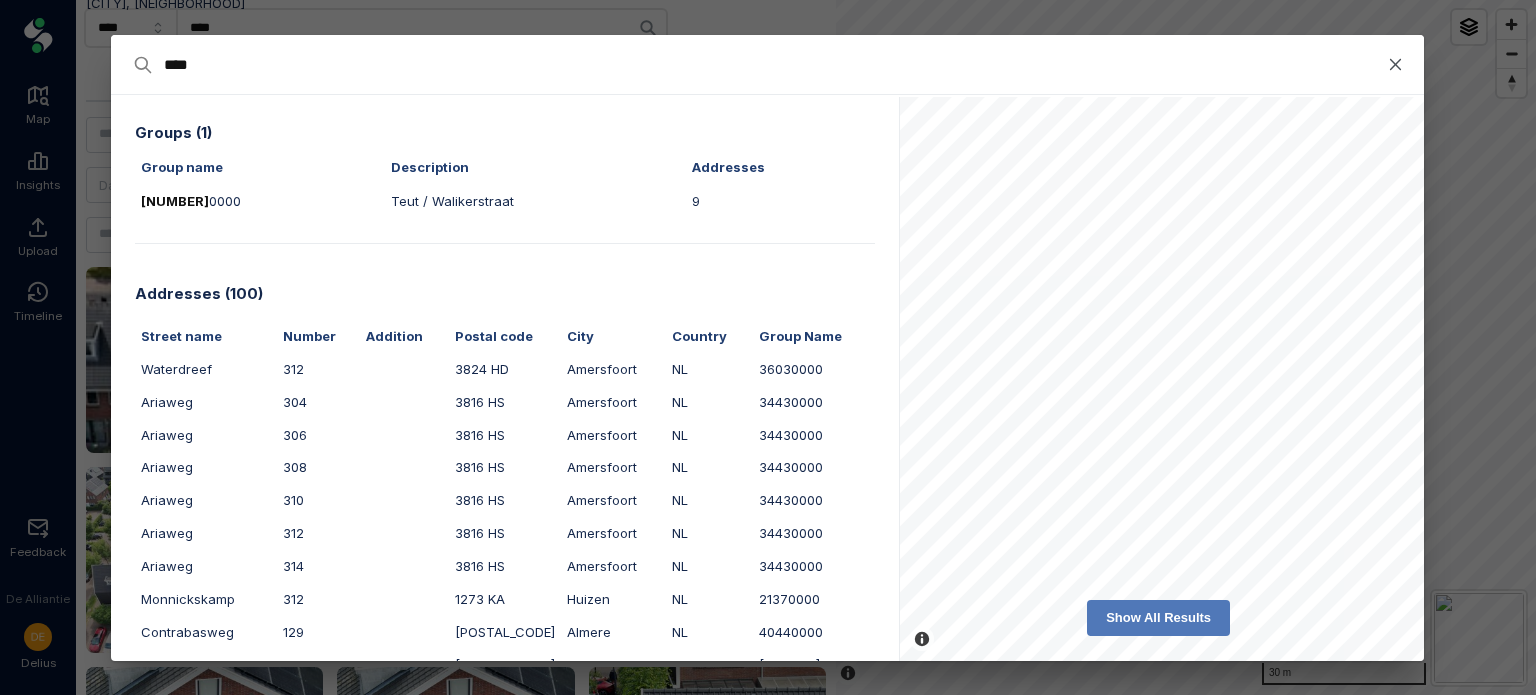 type on "****" 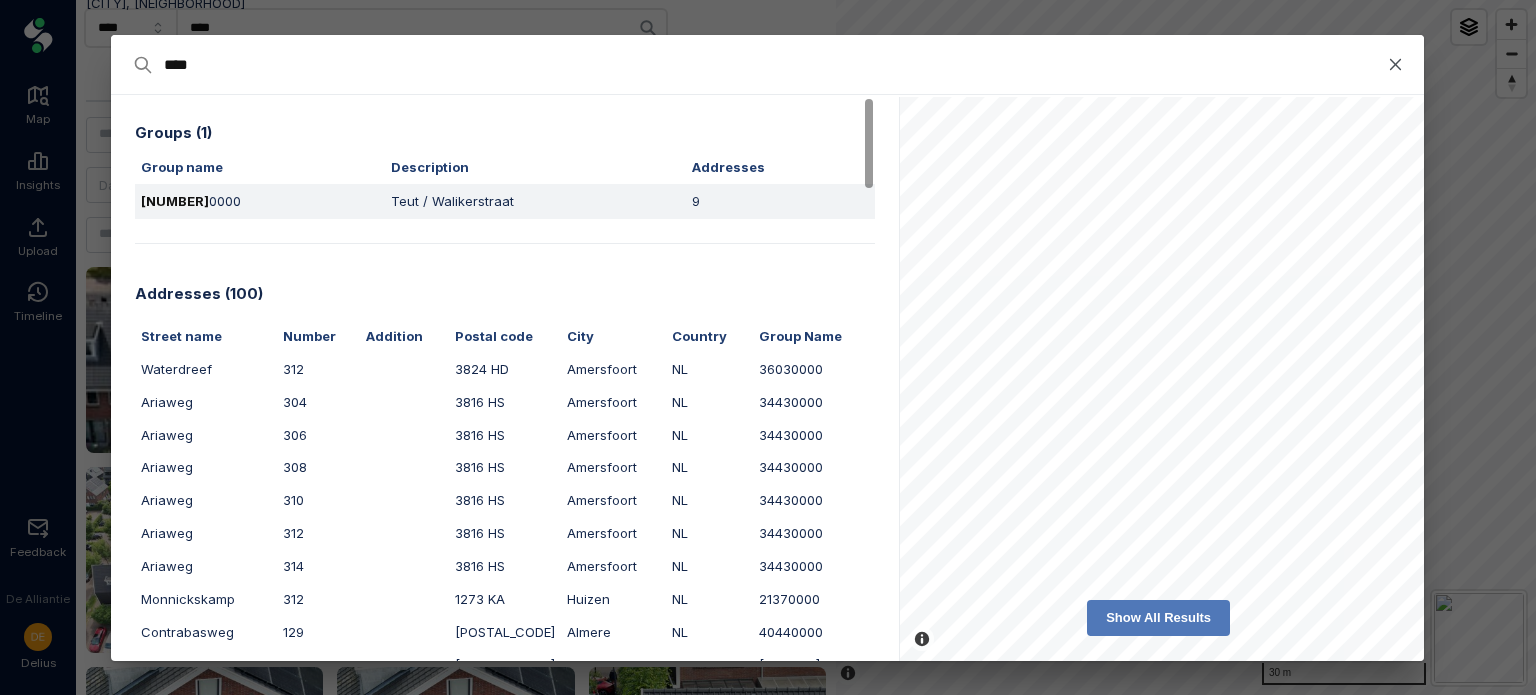 click on "Teut / Walikerstraat" at bounding box center (452, 201) 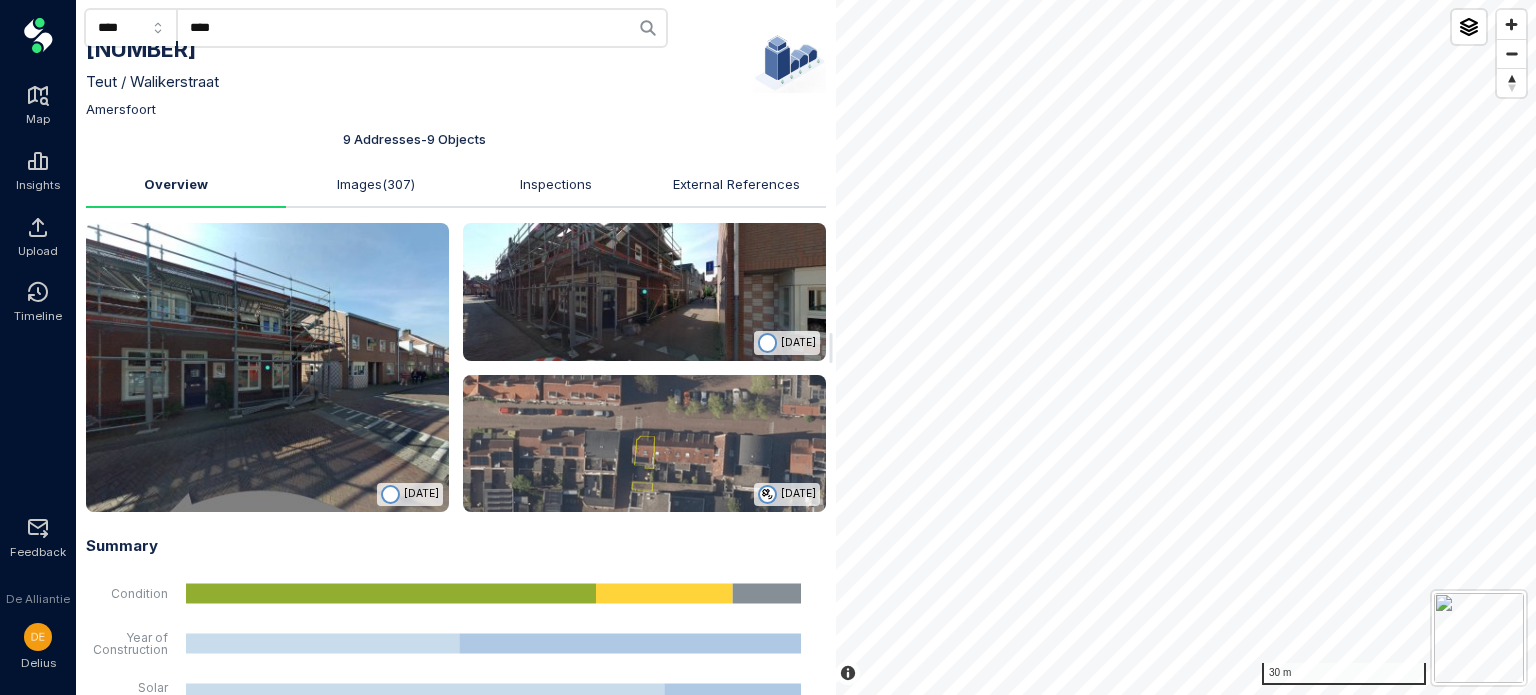 scroll, scrollTop: 0, scrollLeft: 0, axis: both 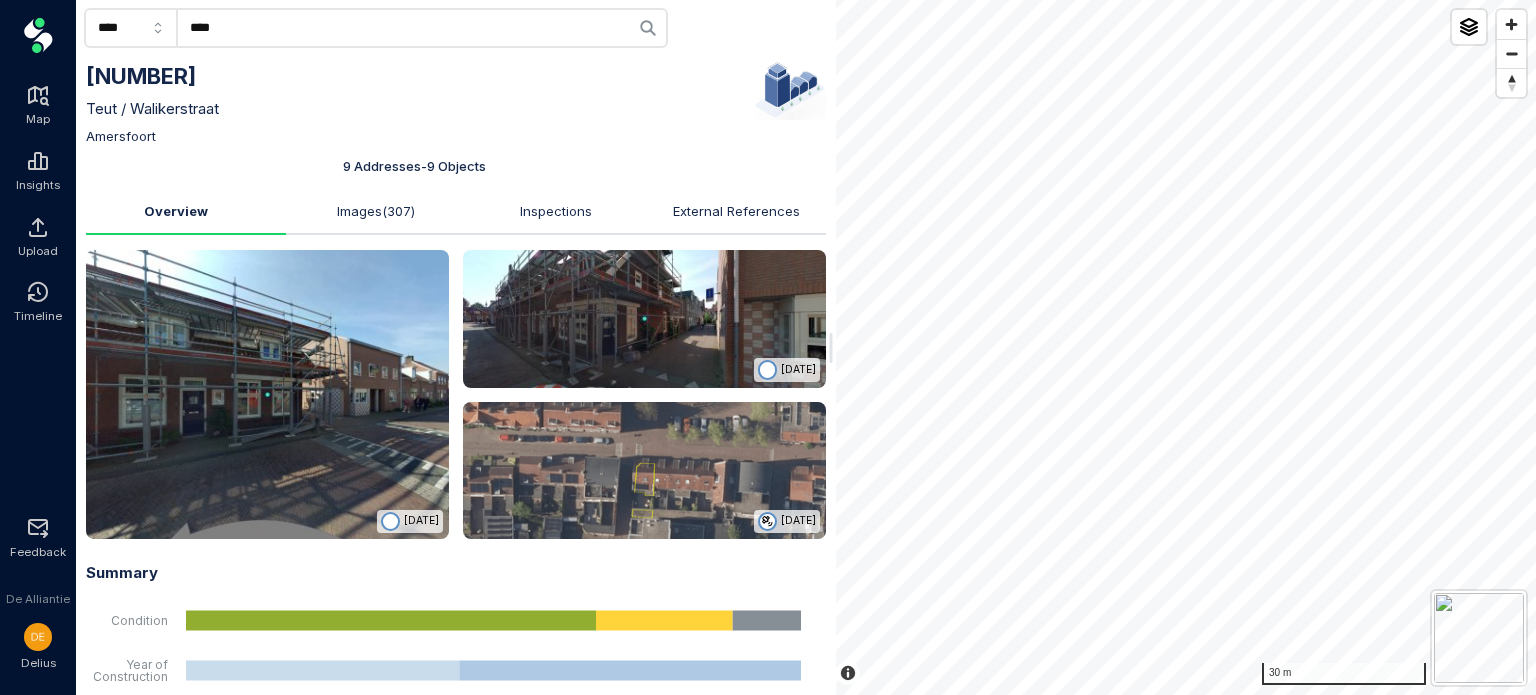 click at bounding box center (267, 394) 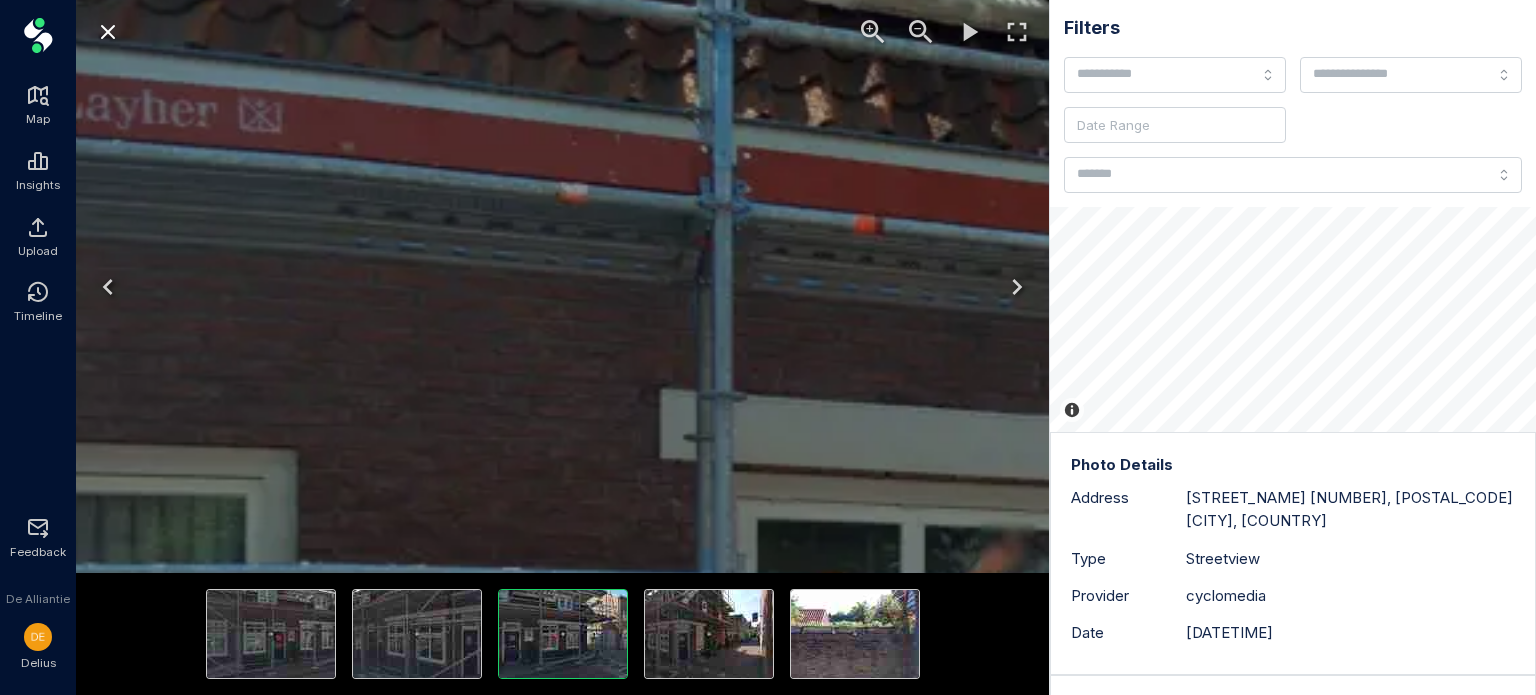 drag, startPoint x: 301, startPoint y: 246, endPoint x: 920, endPoint y: 331, distance: 624.8088 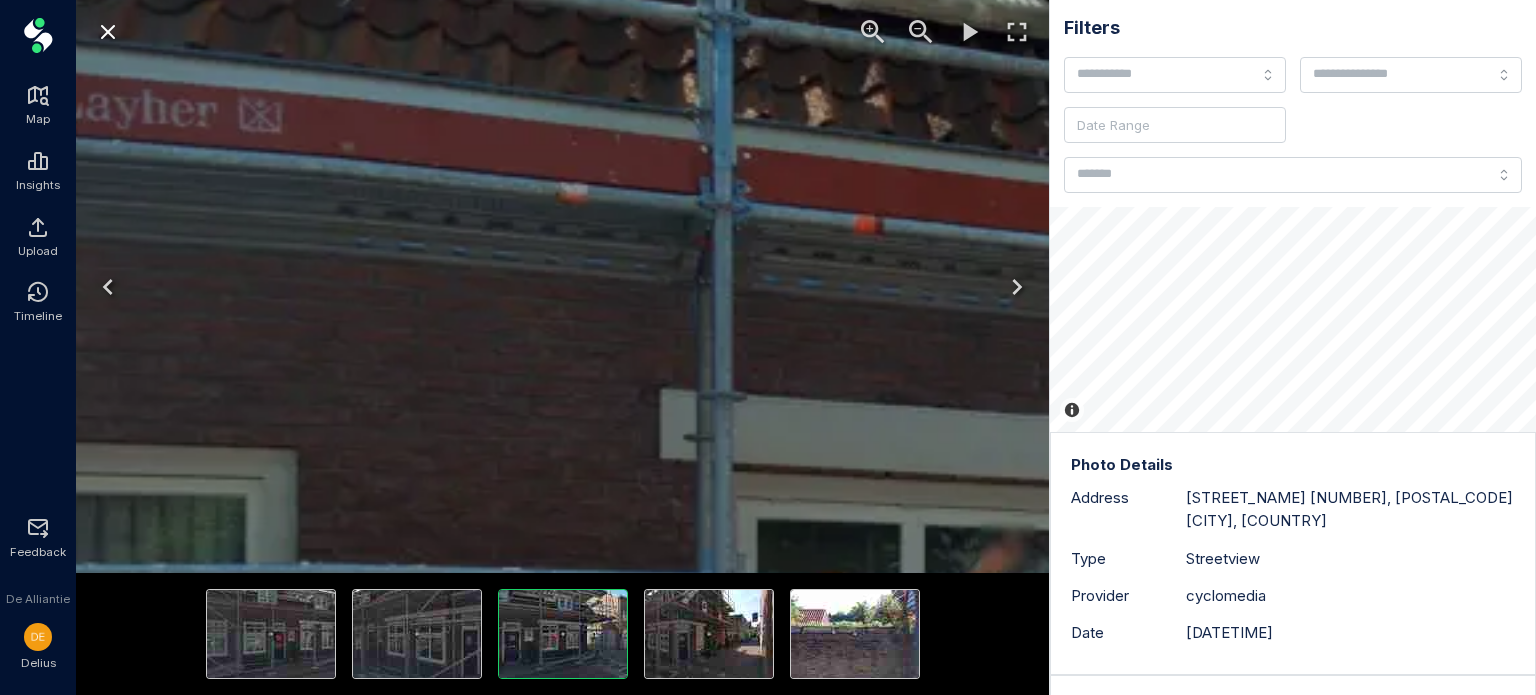 click at bounding box center [1195, 697] 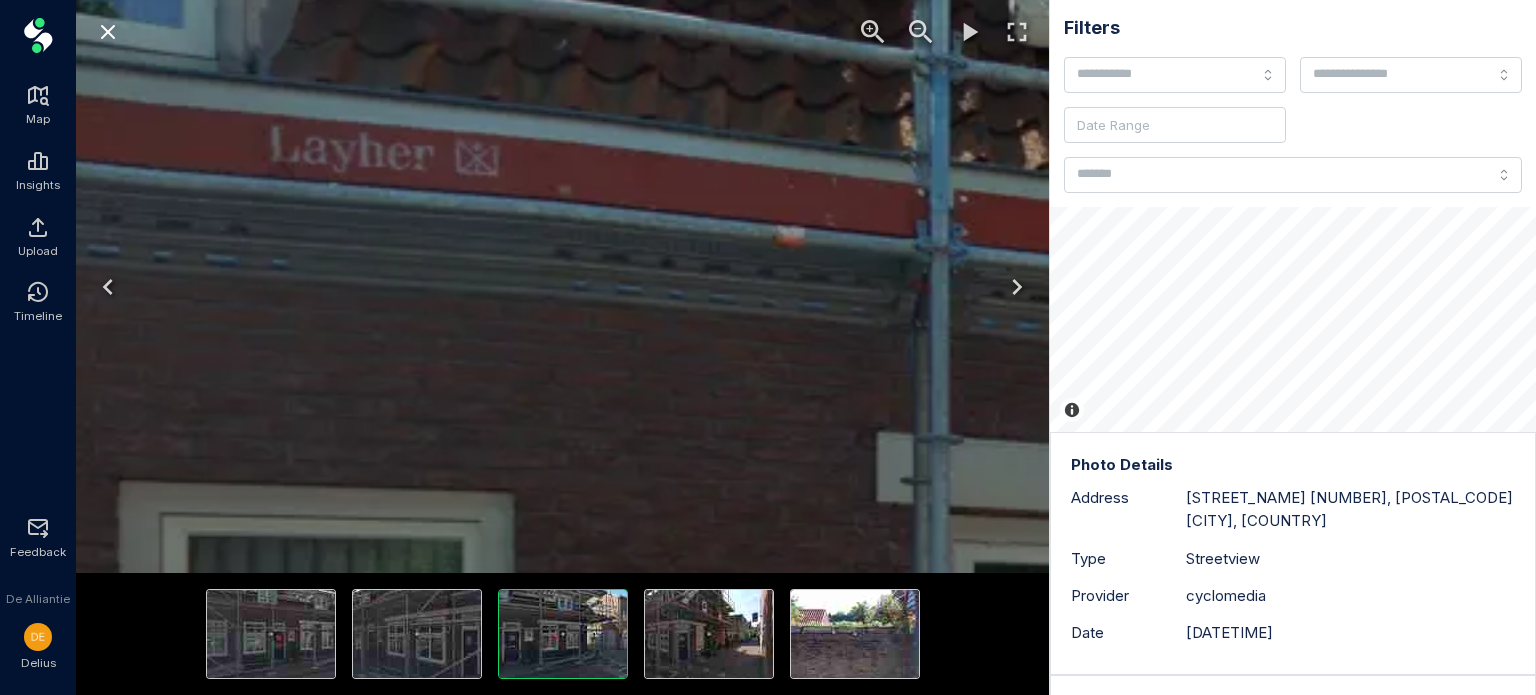 drag, startPoint x: 642, startPoint y: 258, endPoint x: 837, endPoint y: 293, distance: 198.11613 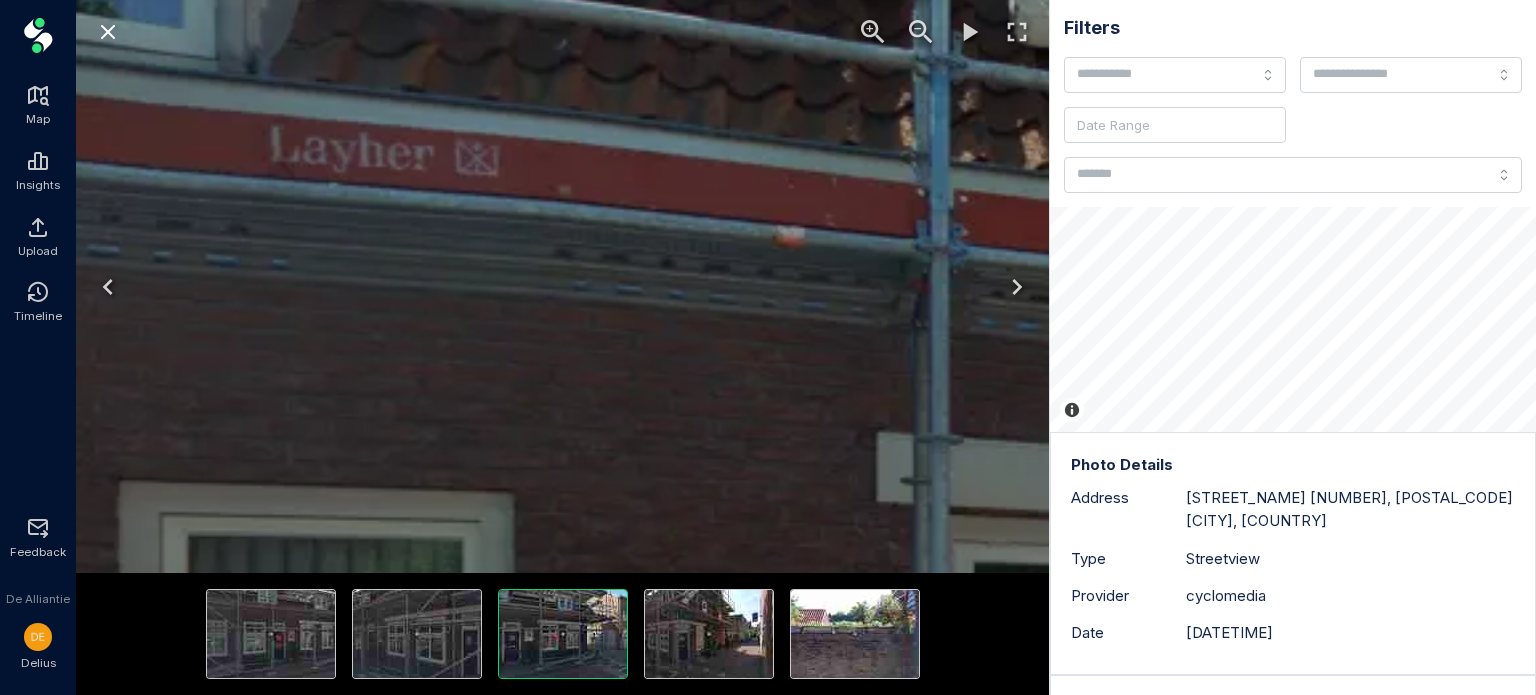 click at bounding box center (1412, 741) 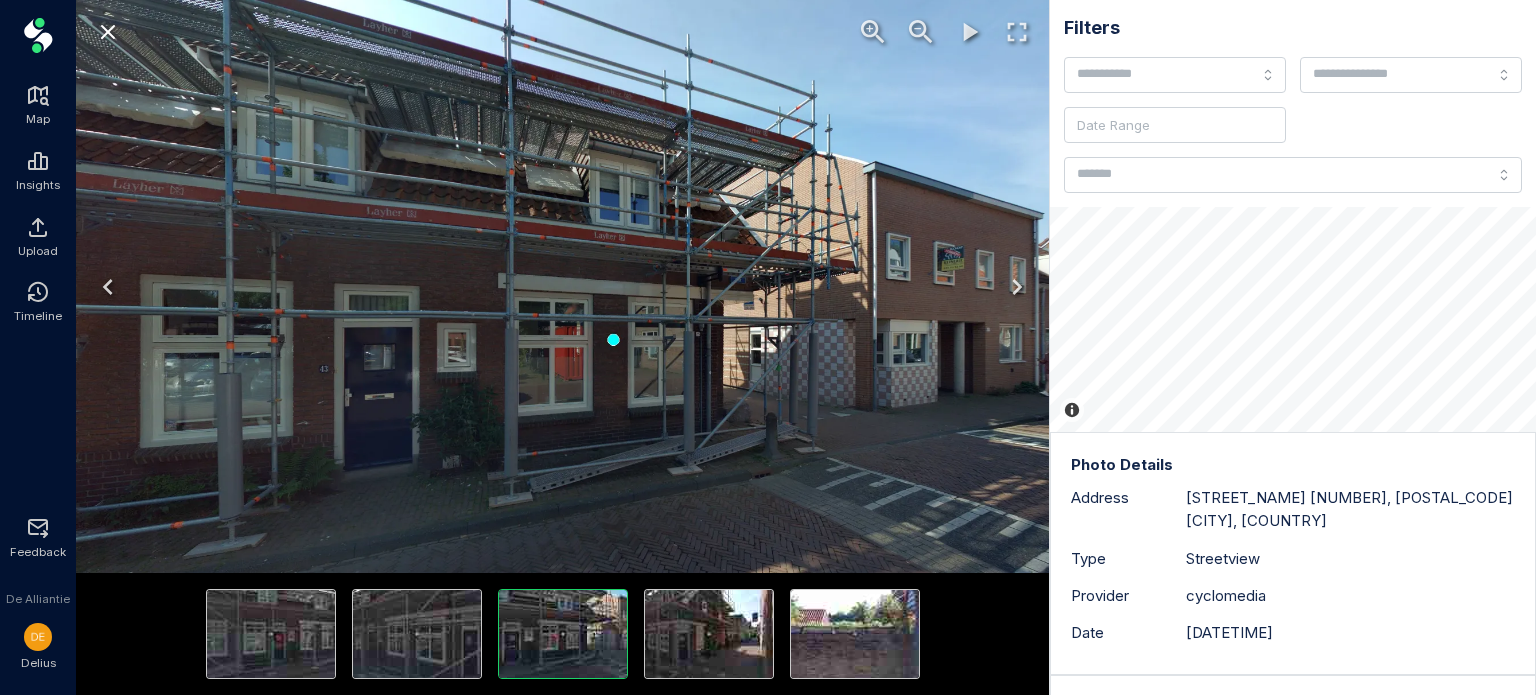 drag, startPoint x: 803, startPoint y: 343, endPoint x: 652, endPoint y: 263, distance: 170.883 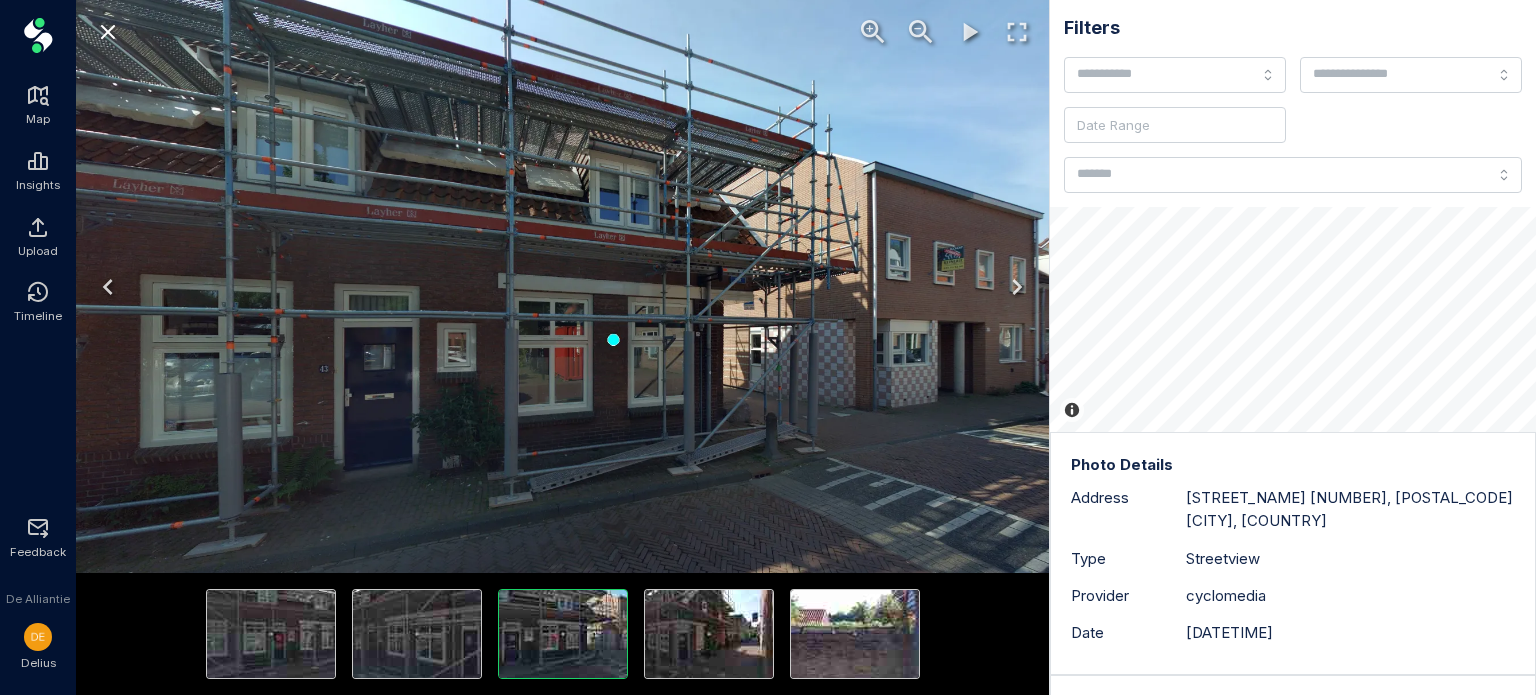 click at bounding box center (613, 339) 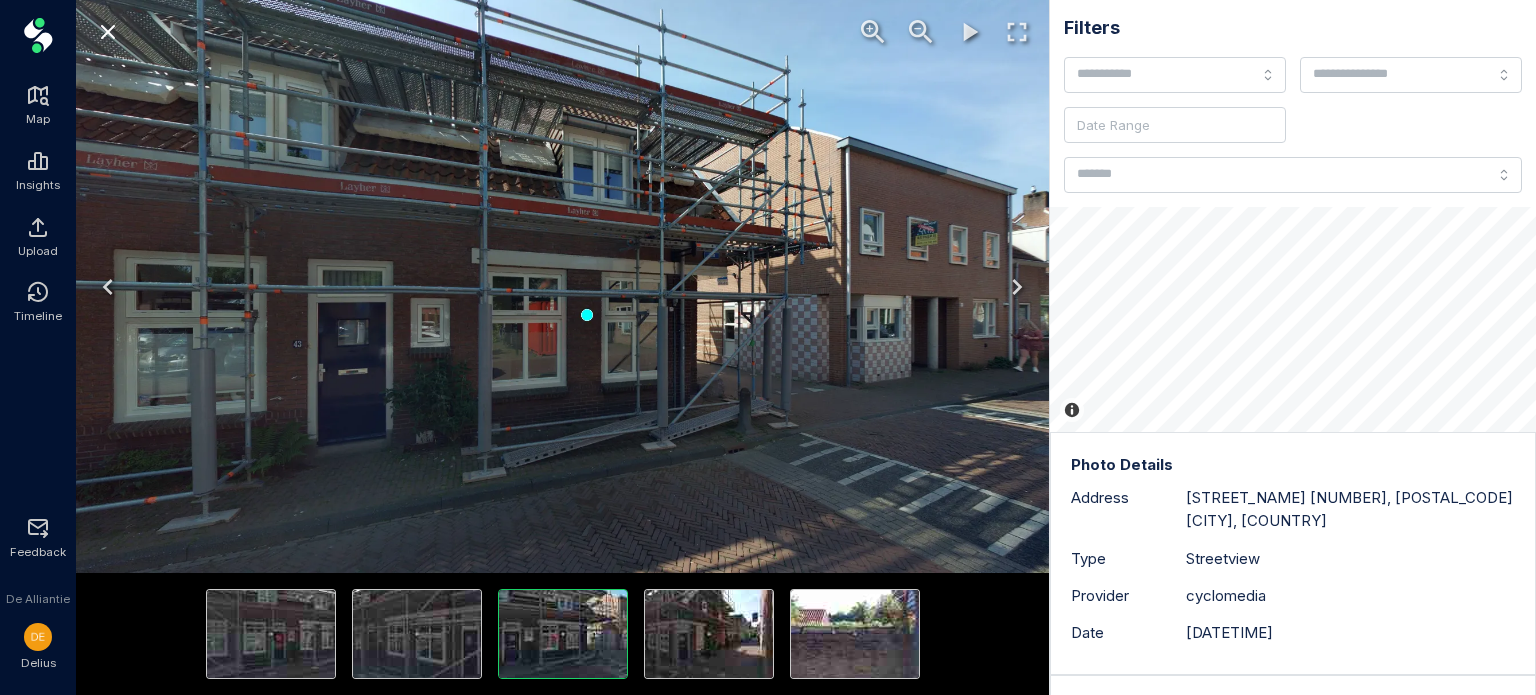 click 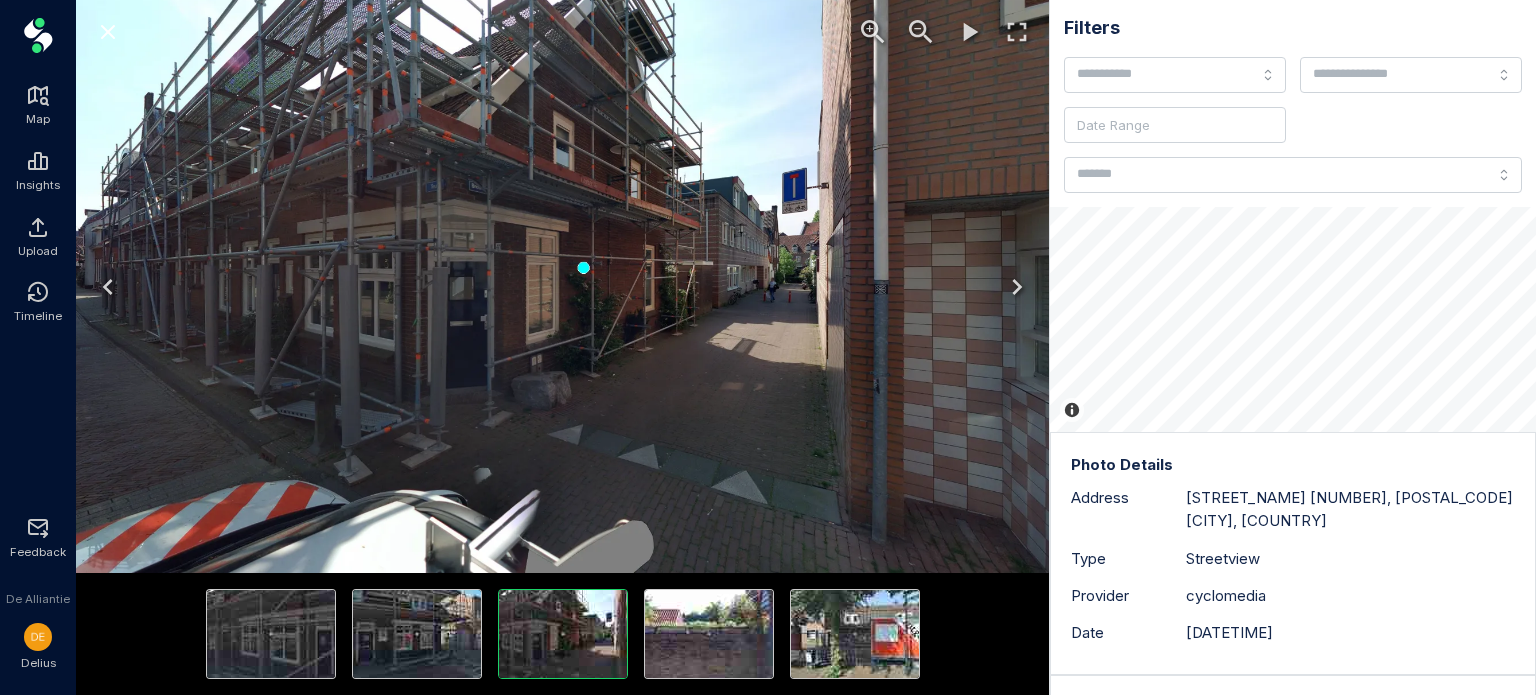 drag, startPoint x: 570, startPoint y: 385, endPoint x: 530, endPoint y: 283, distance: 109.56277 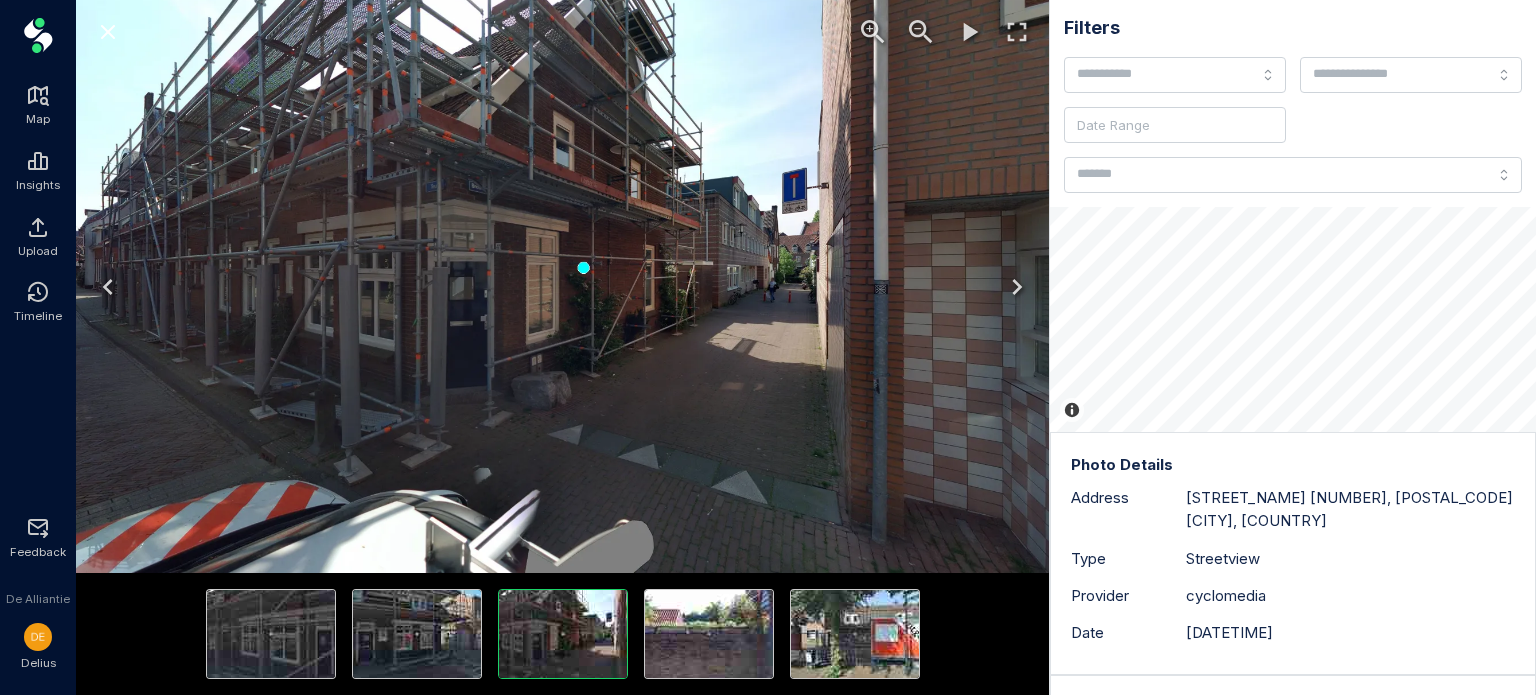 click at bounding box center (583, 267) 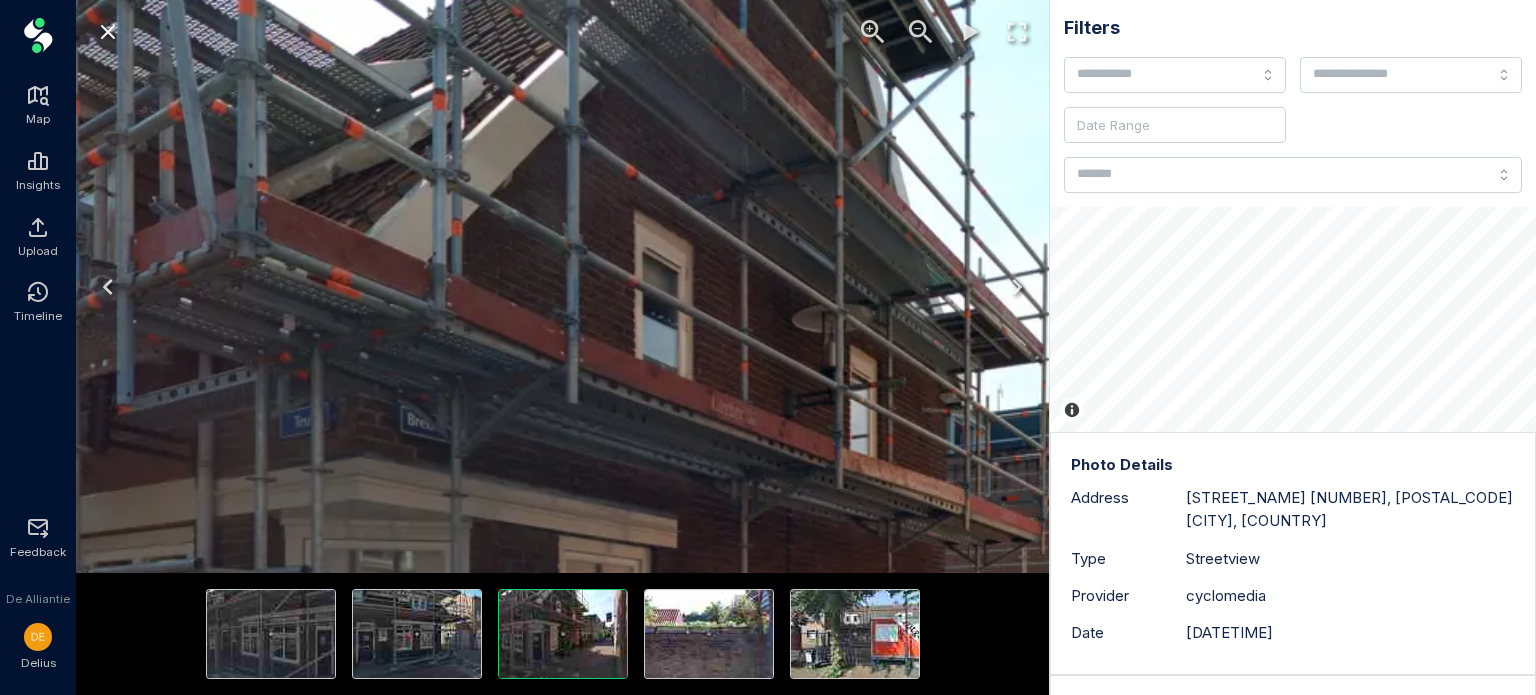 drag, startPoint x: 548, startPoint y: 143, endPoint x: 536, endPoint y: 595, distance: 452.15927 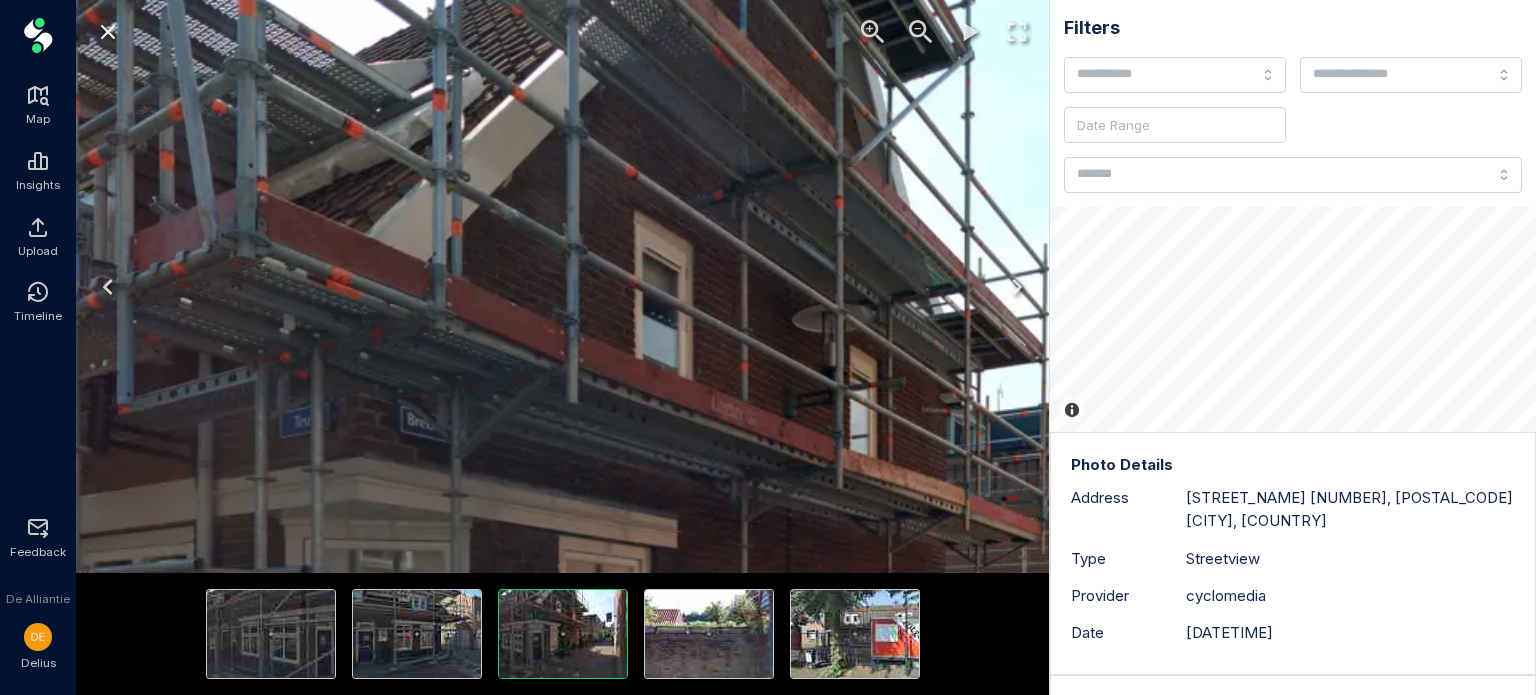 click at bounding box center [562, 347] 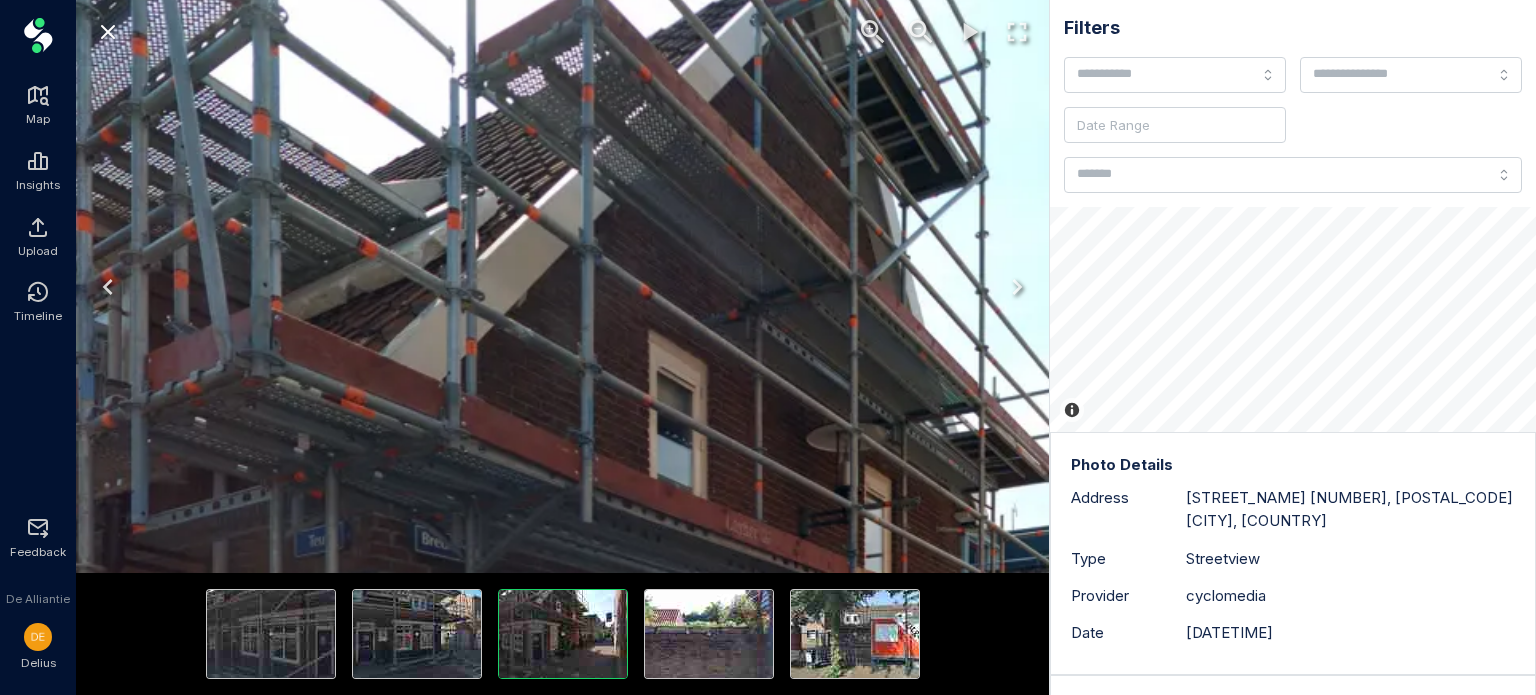 drag, startPoint x: 551, startPoint y: 300, endPoint x: 560, endPoint y: 411, distance: 111.364265 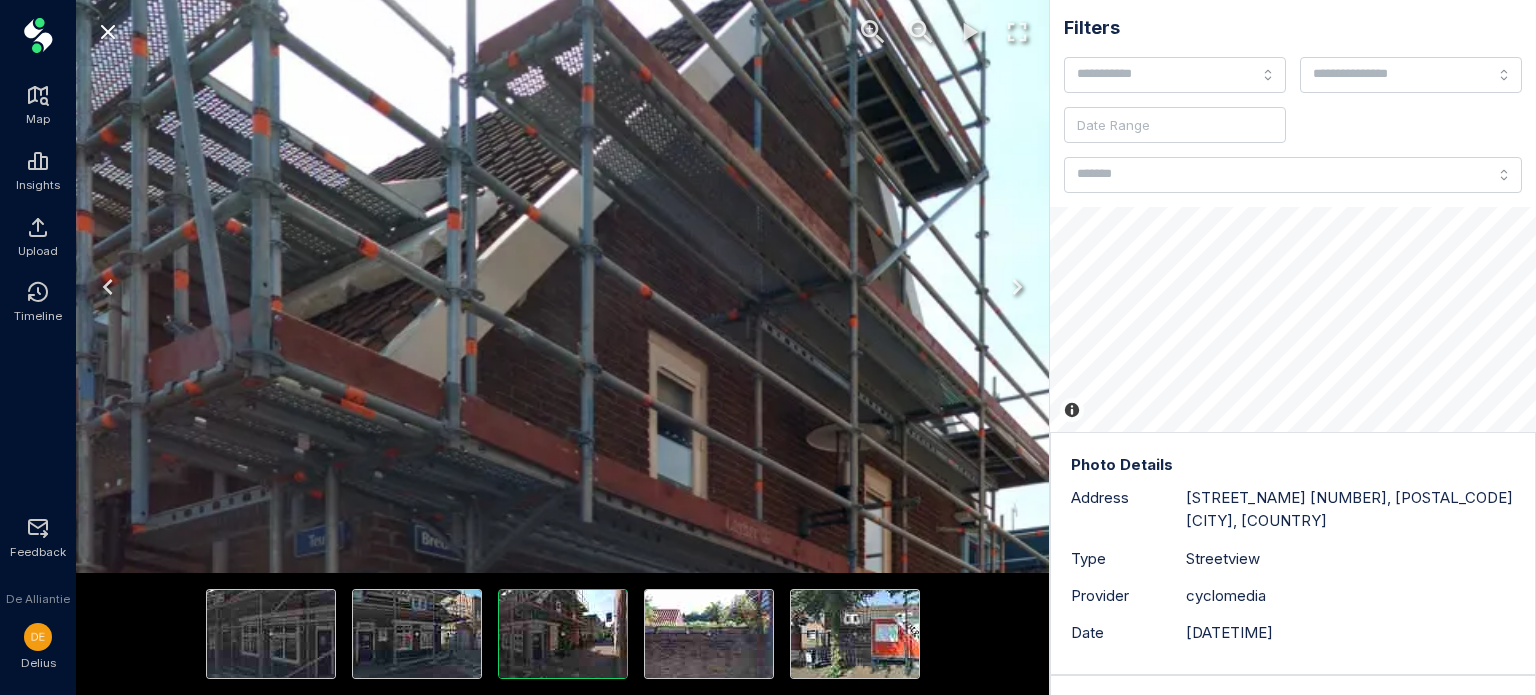click at bounding box center (733, 766) 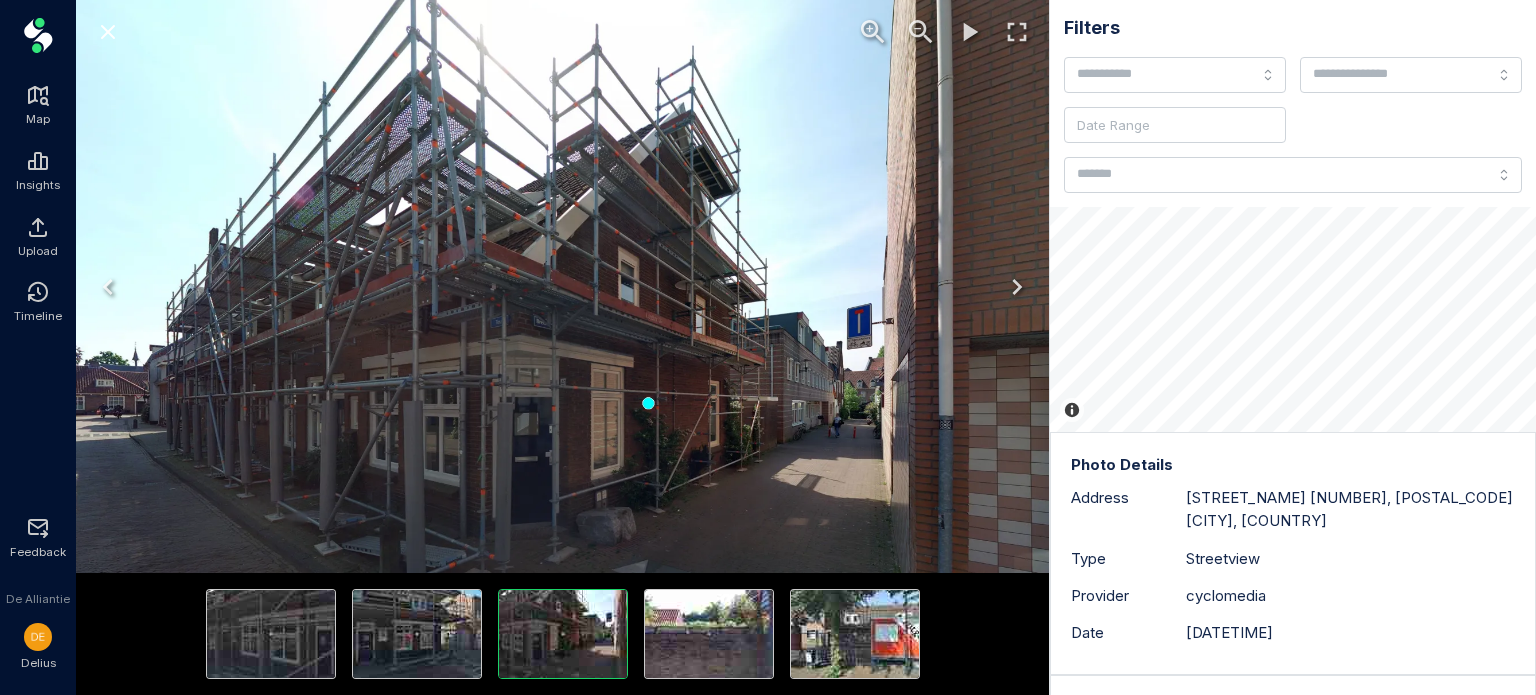 drag, startPoint x: 537, startPoint y: 403, endPoint x: 586, endPoint y: 268, distance: 143.61755 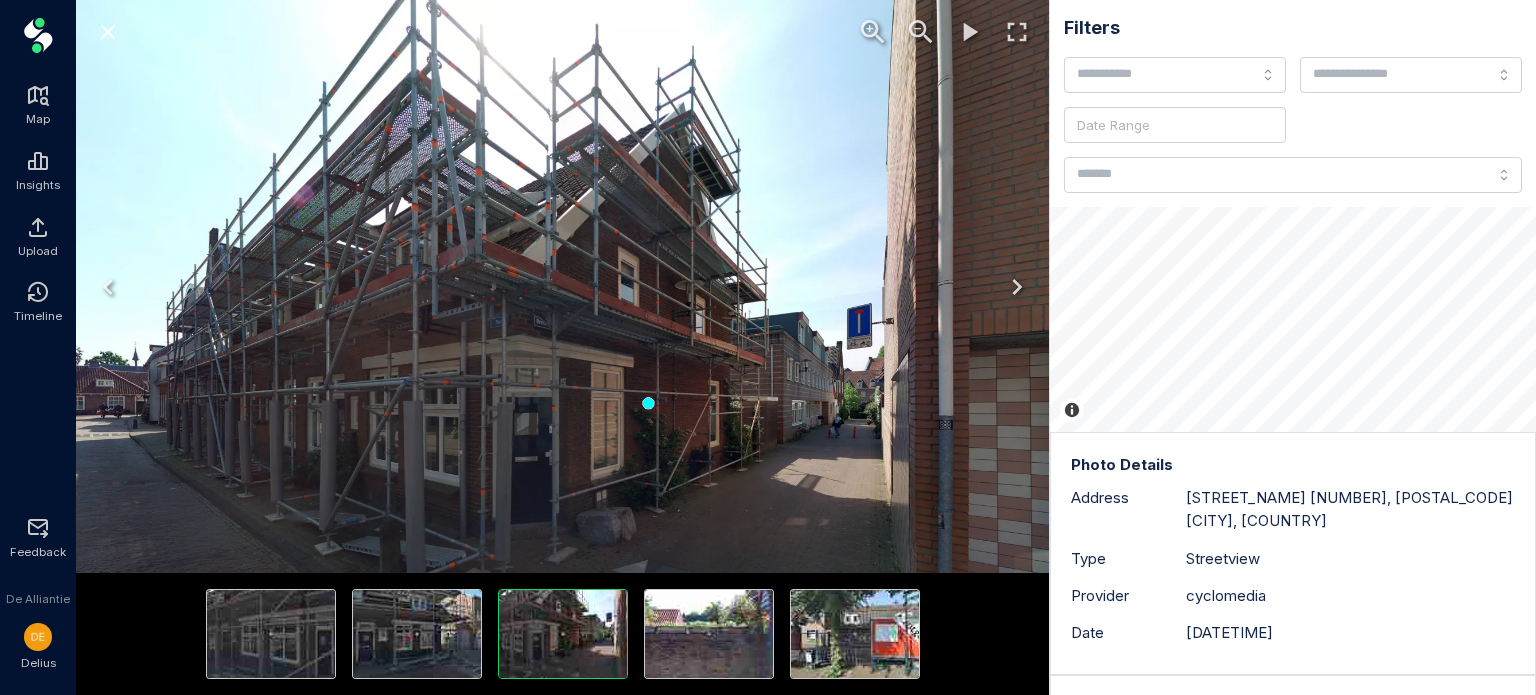 click at bounding box center (648, 403) 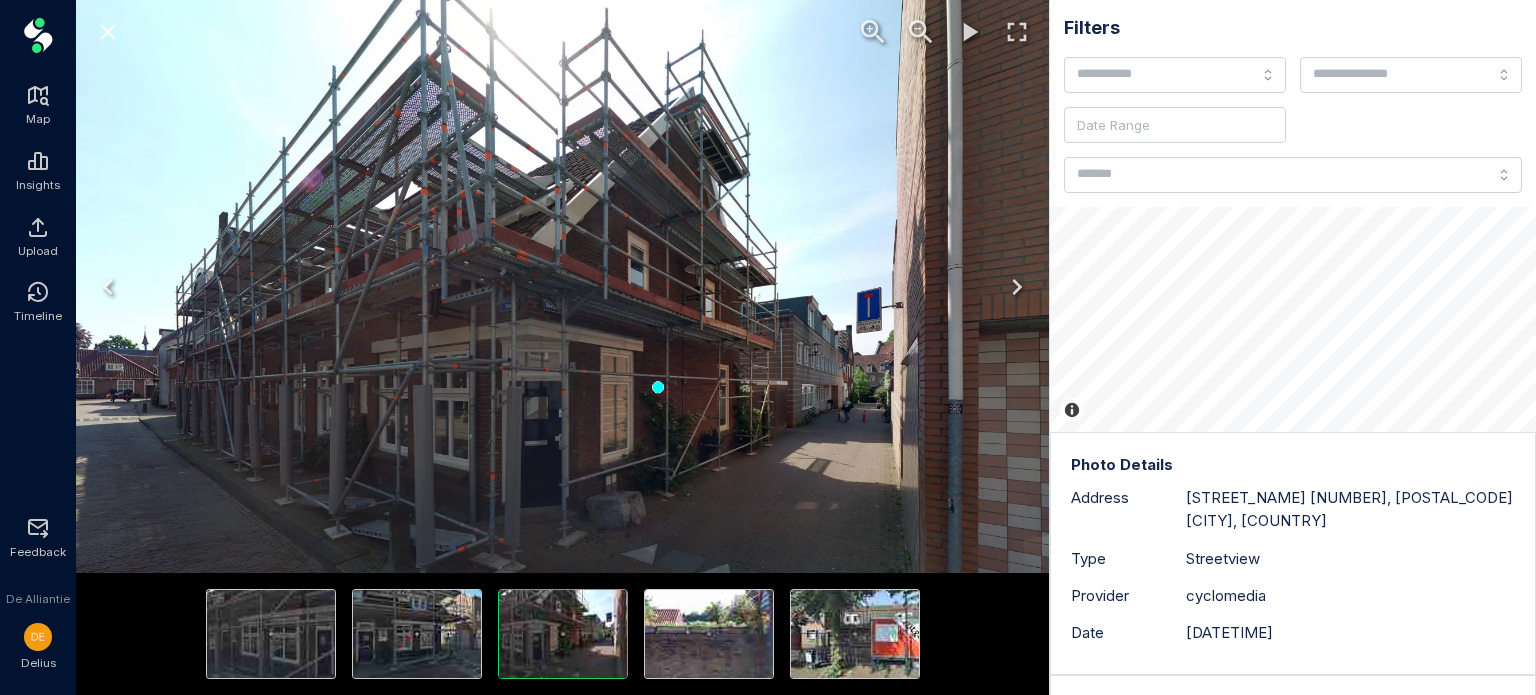 click at bounding box center (855, 634) 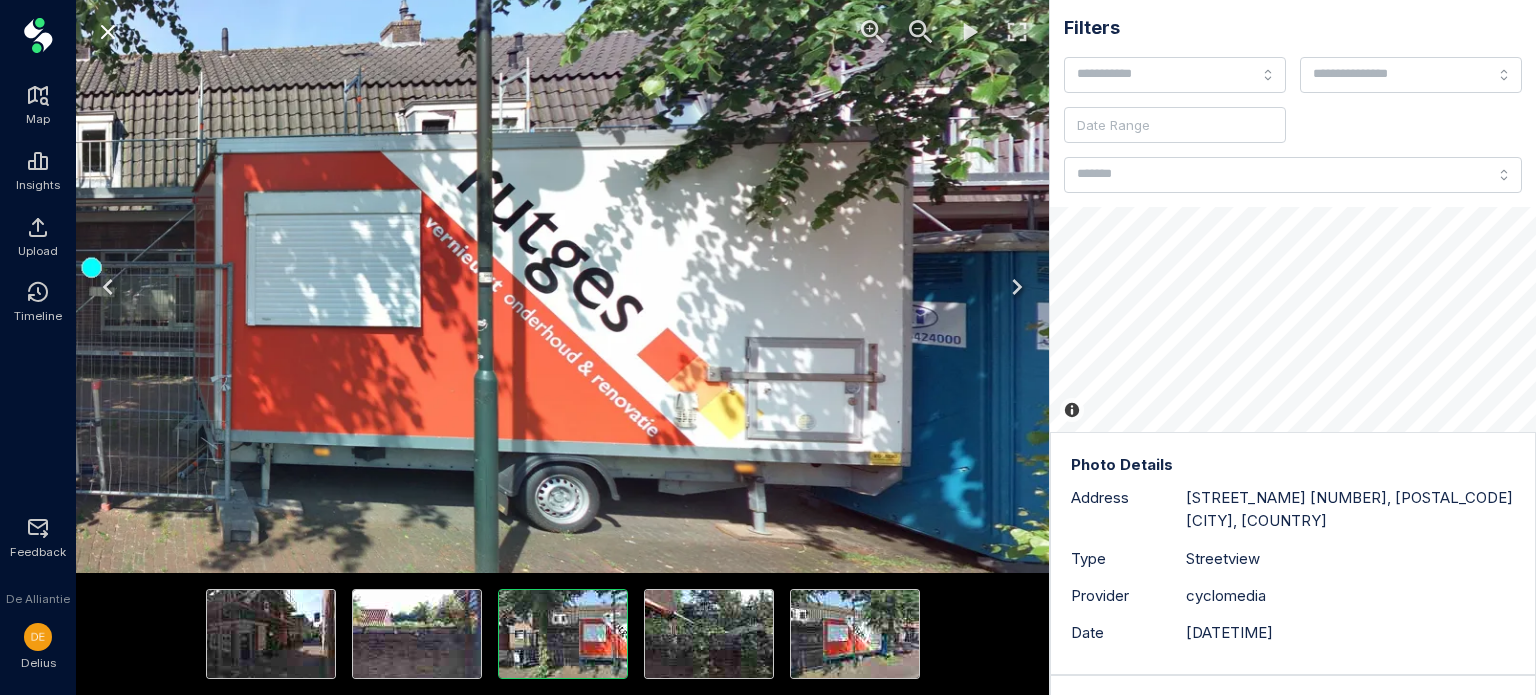 drag, startPoint x: 715, startPoint y: 356, endPoint x: 494, endPoint y: 362, distance: 221.08144 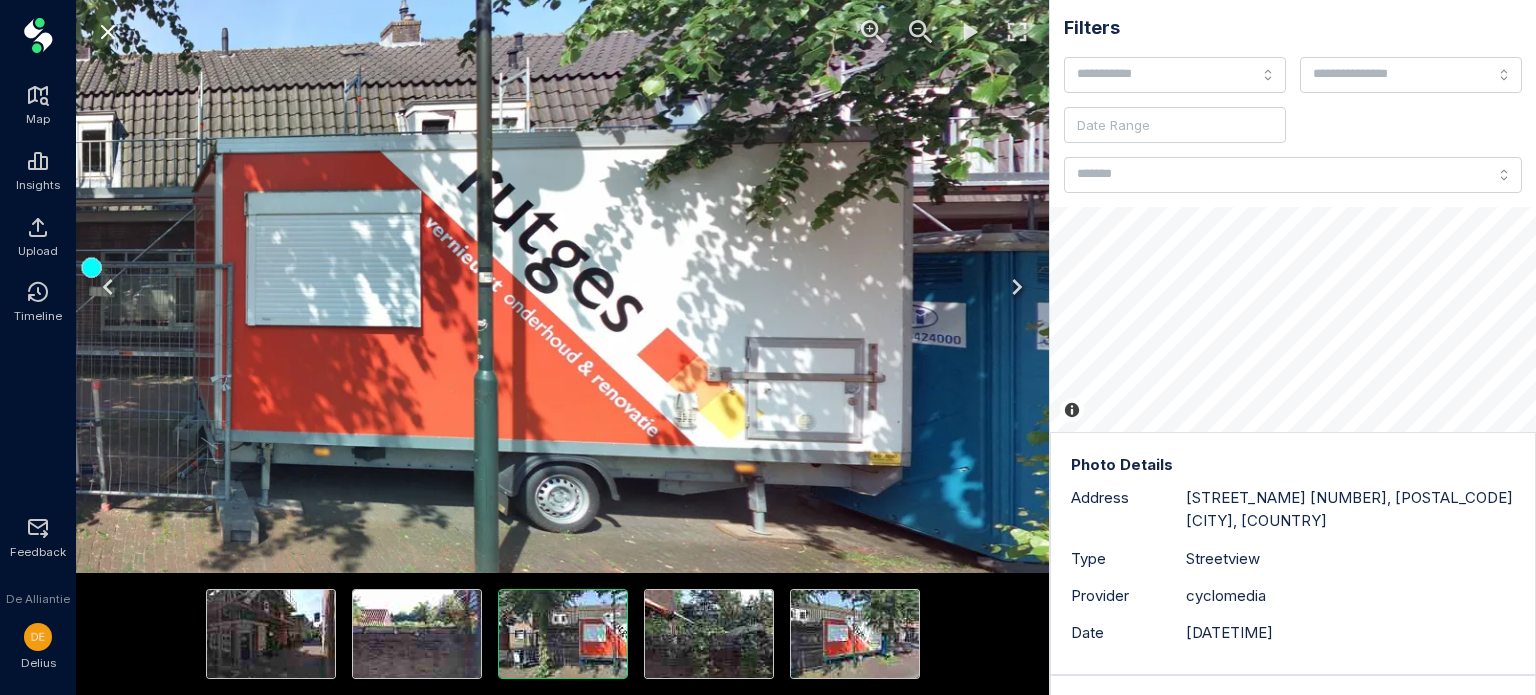 click at bounding box center (92, 267) 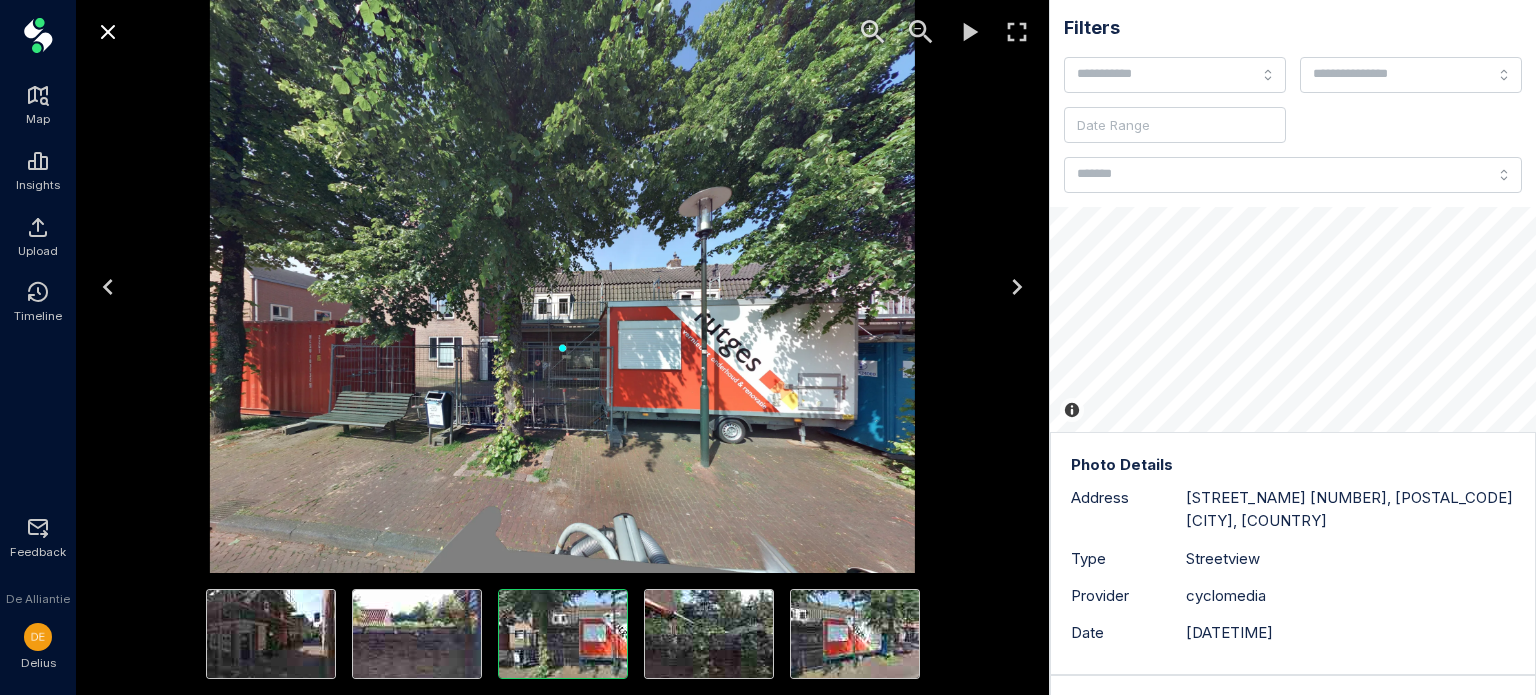 drag, startPoint x: 401, startPoint y: 363, endPoint x: 487, endPoint y: 360, distance: 86.05231 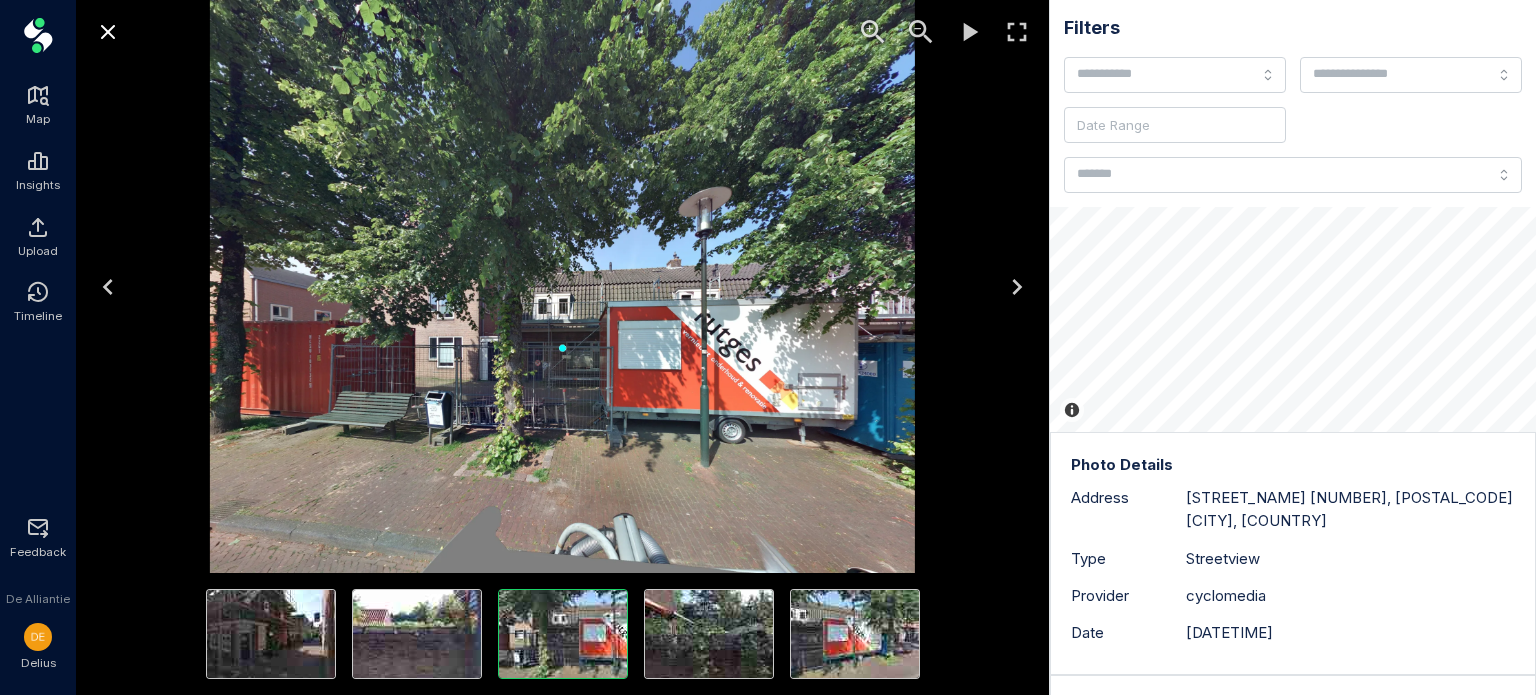 click at bounding box center [562, 347] 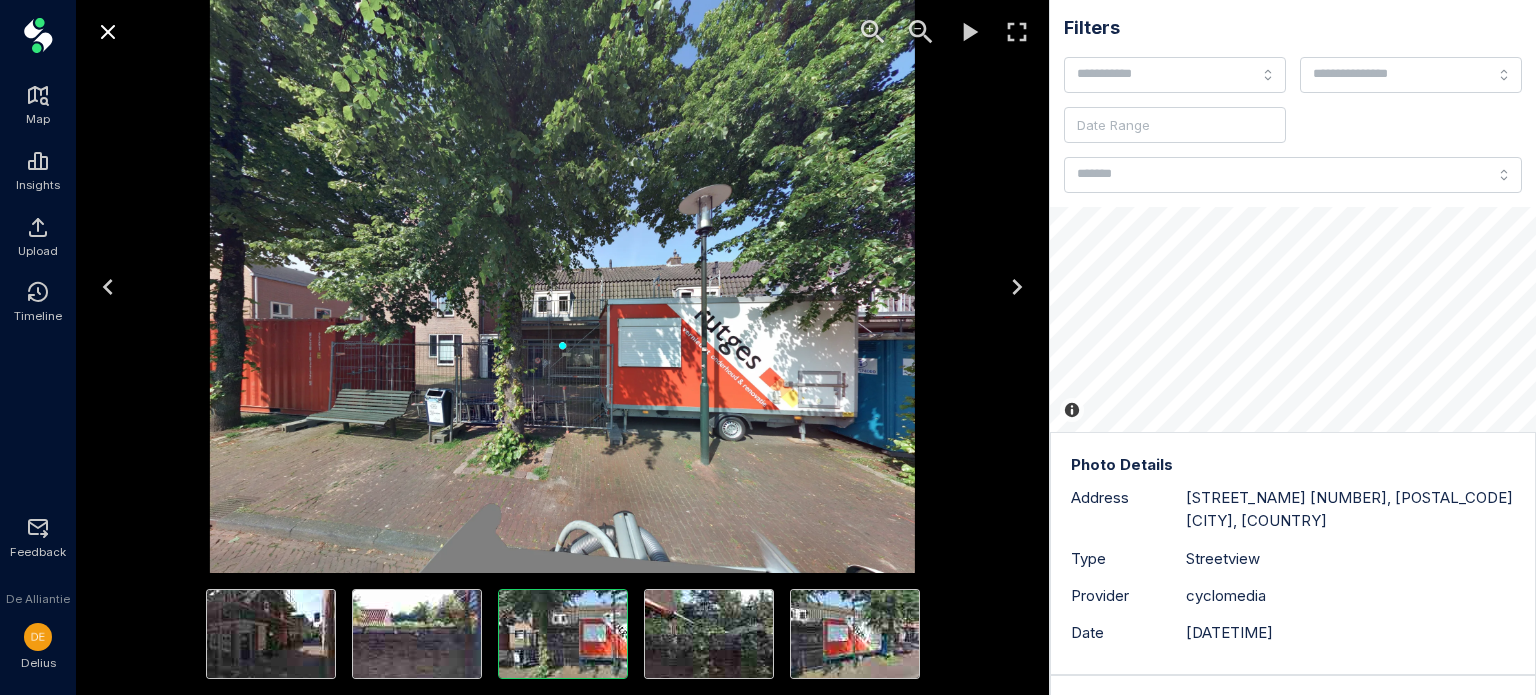 click 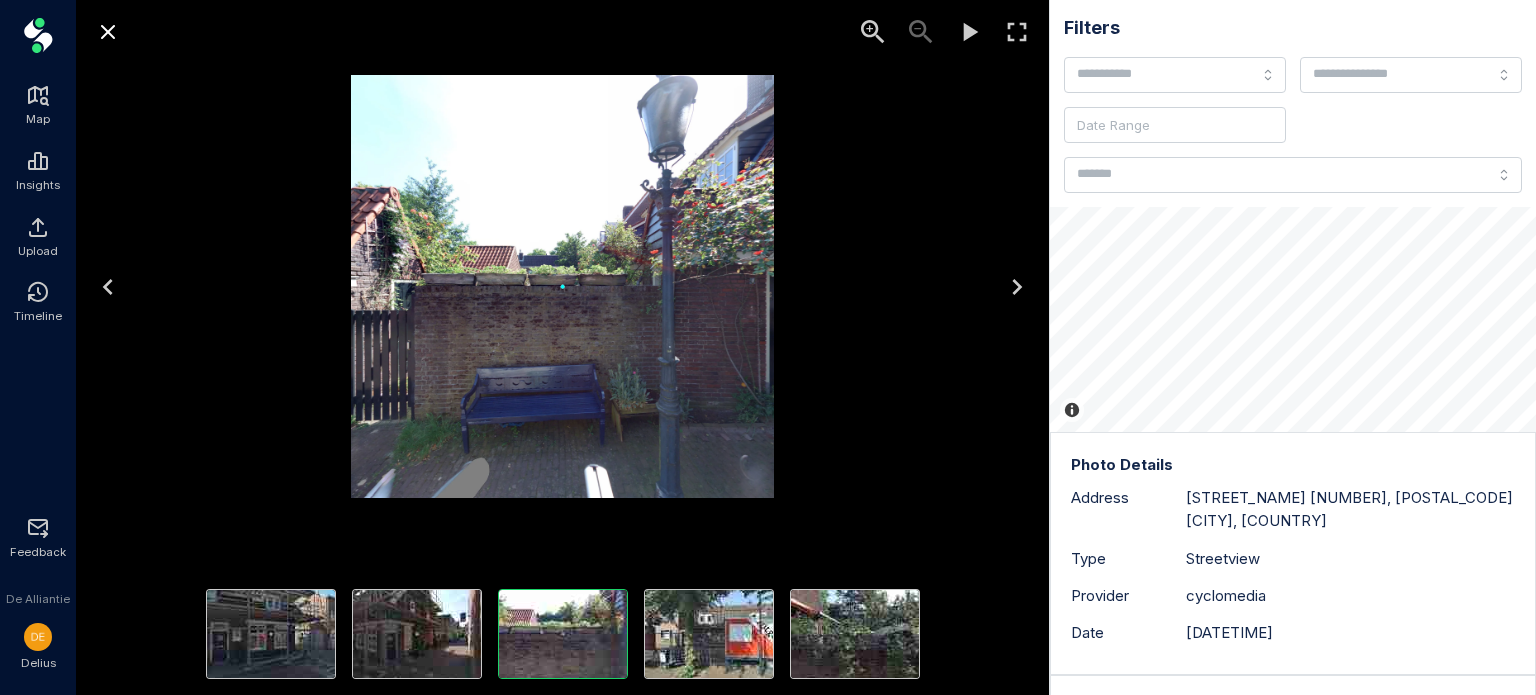drag, startPoint x: 115, startPoint y: 25, endPoint x: 123, endPoint y: 33, distance: 11.313708 